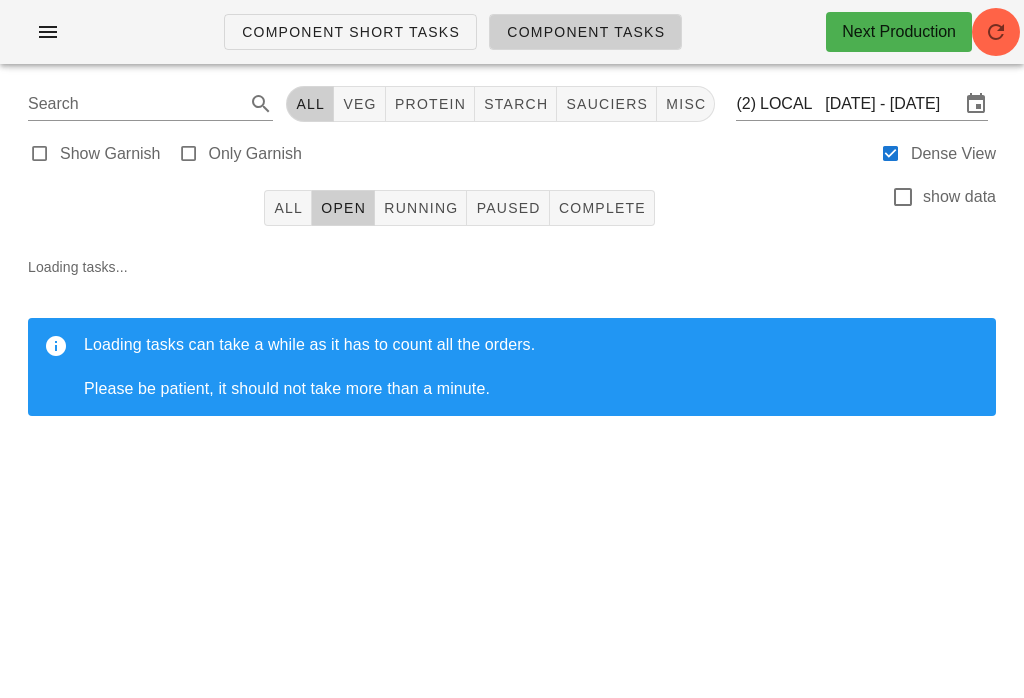 scroll, scrollTop: 0, scrollLeft: 0, axis: both 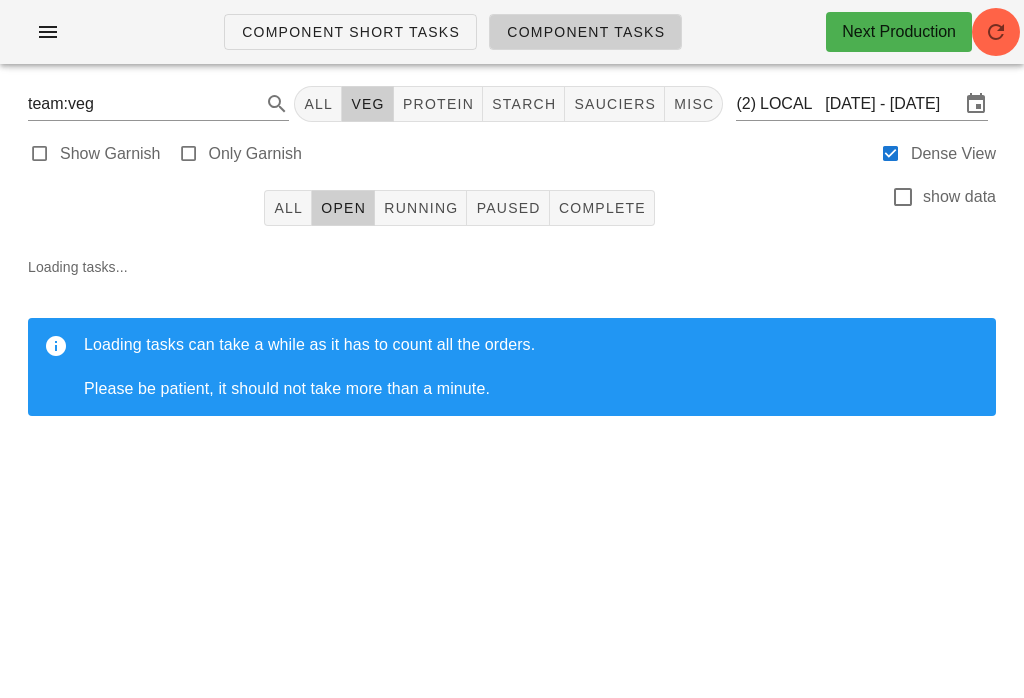 click on "Only Garnish" at bounding box center (255, 154) 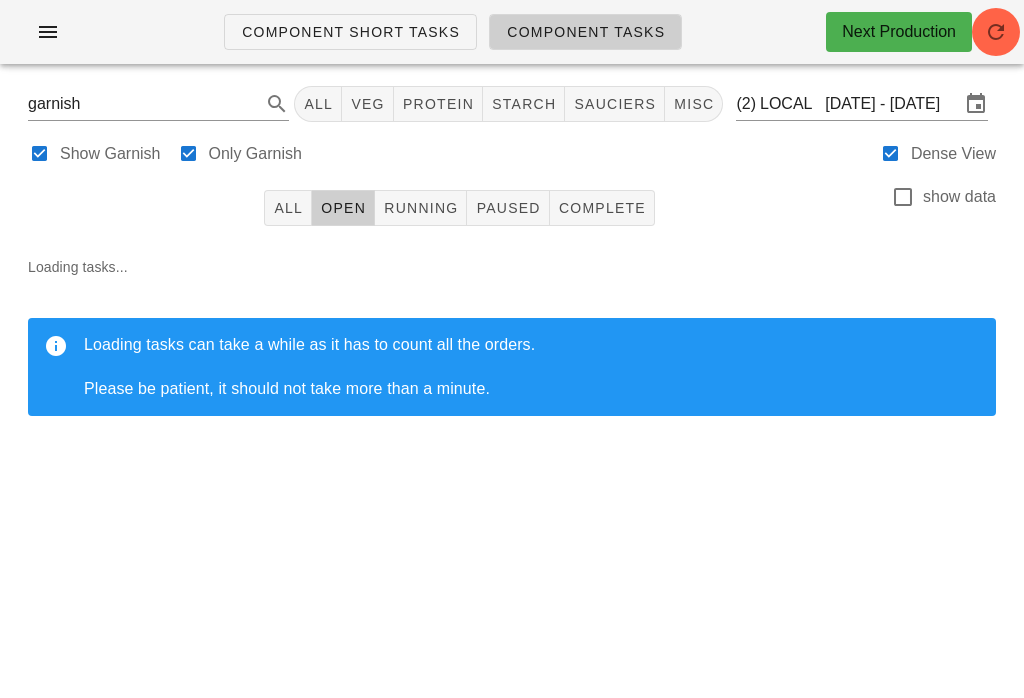 click on "All" at bounding box center [288, 208] 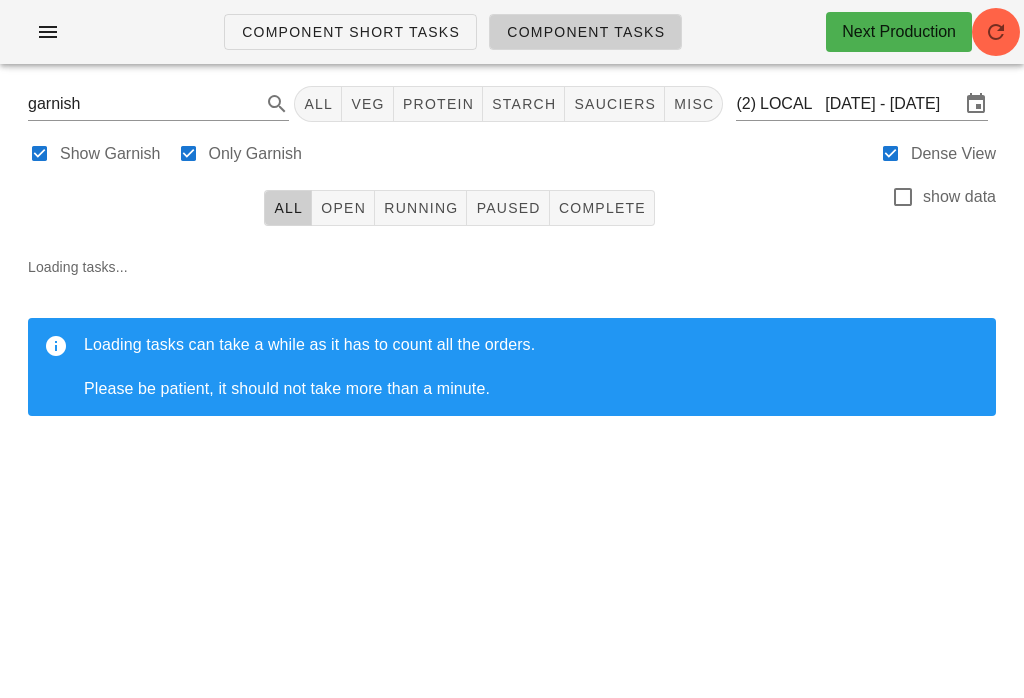 click at bounding box center [996, 32] 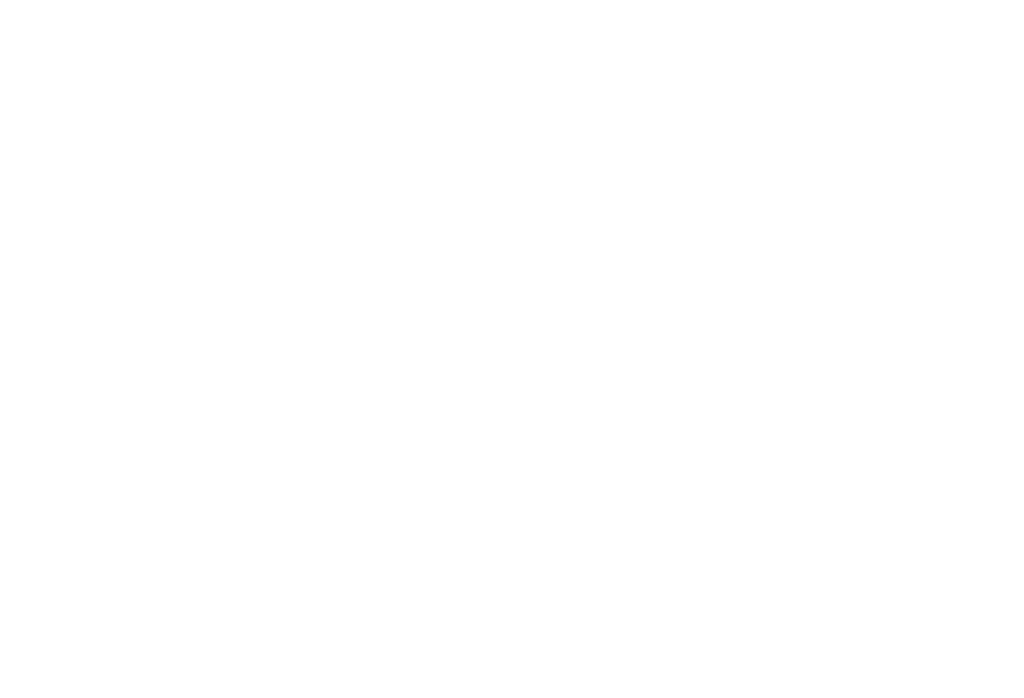 scroll, scrollTop: 0, scrollLeft: 0, axis: both 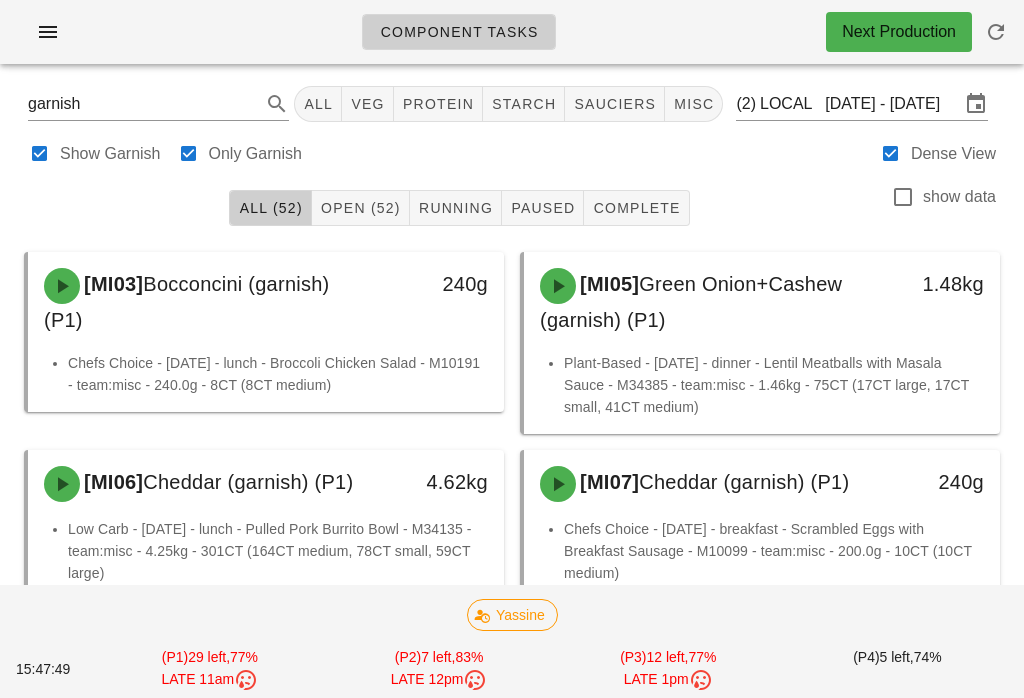 click at bounding box center [48, 32] 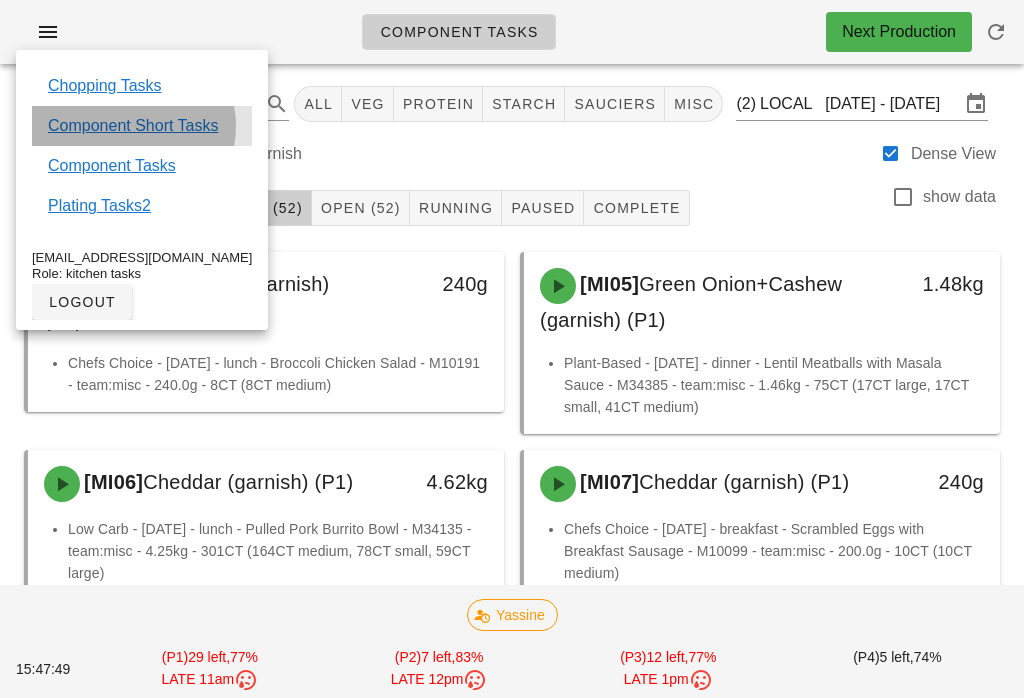 click on "Component Short Tasks" at bounding box center [142, 126] 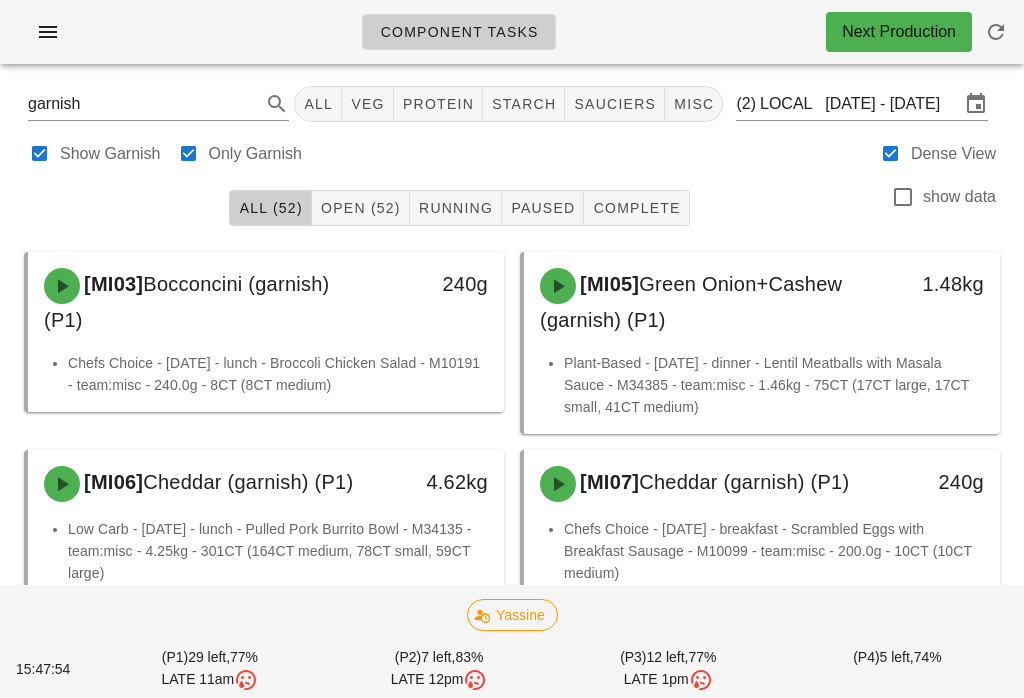 click on "Component Tasks Next Production" at bounding box center [512, 40] 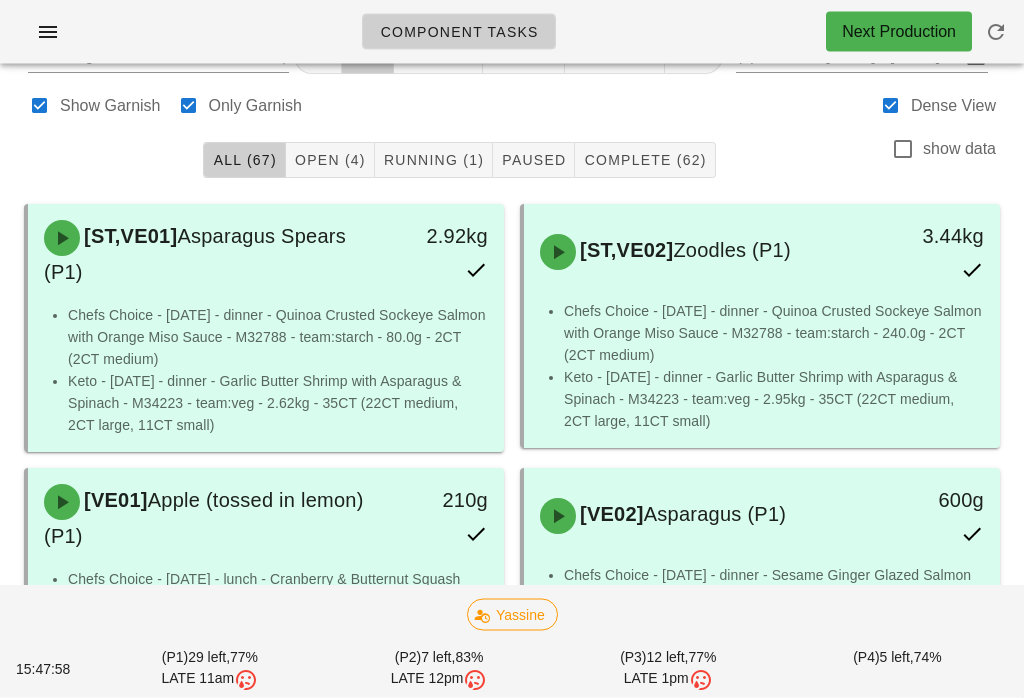 scroll, scrollTop: 0, scrollLeft: 0, axis: both 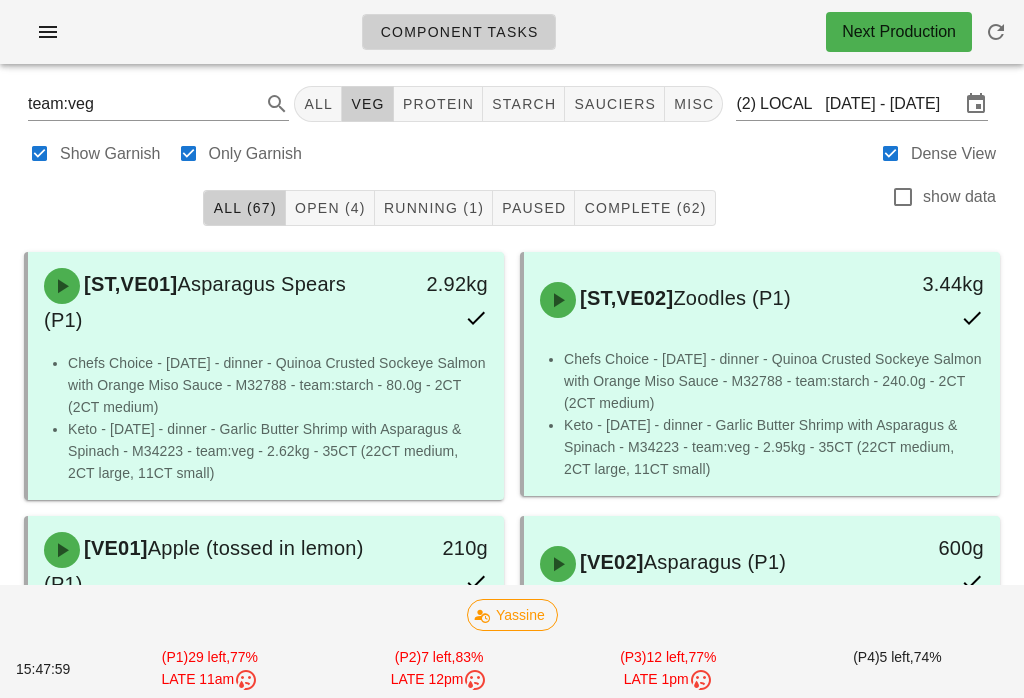 click on "Running (1)" at bounding box center (434, 208) 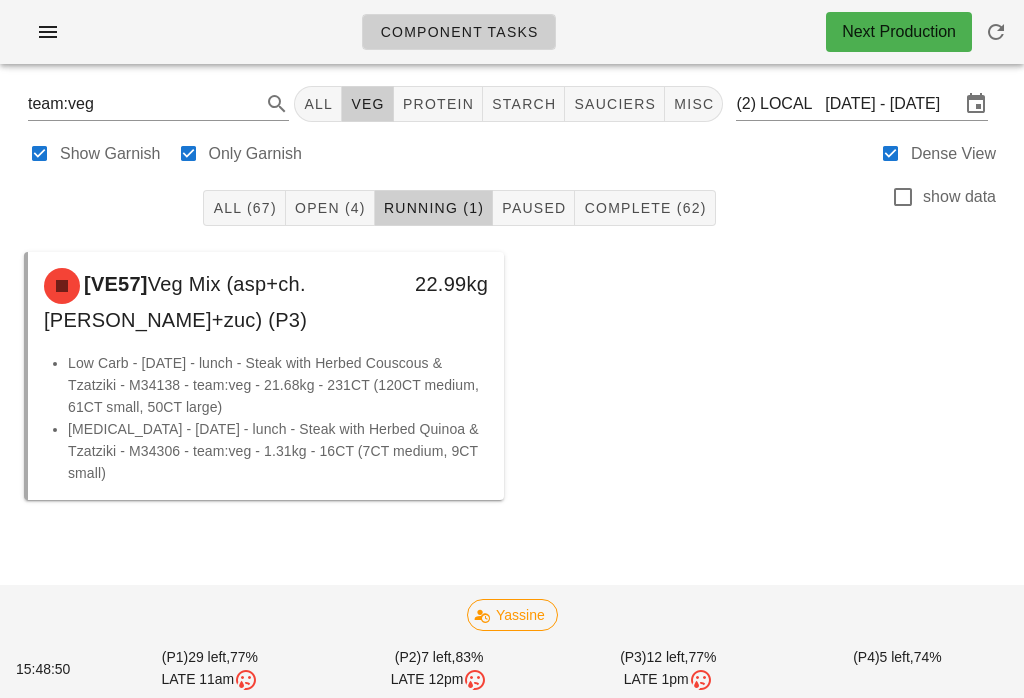 click at bounding box center [996, 32] 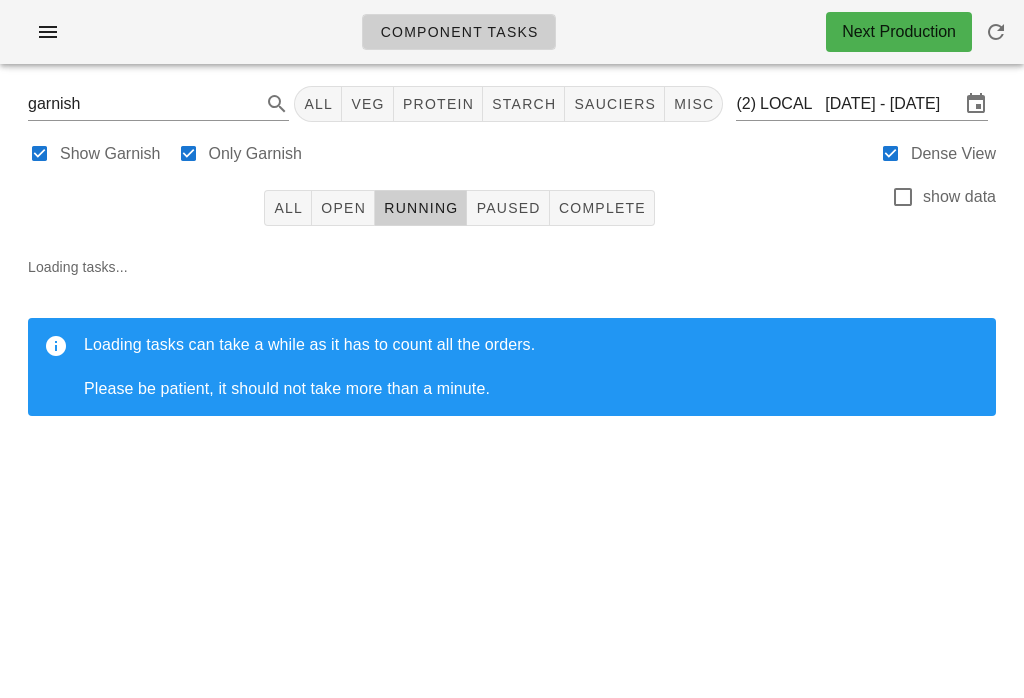 scroll, scrollTop: 0, scrollLeft: 0, axis: both 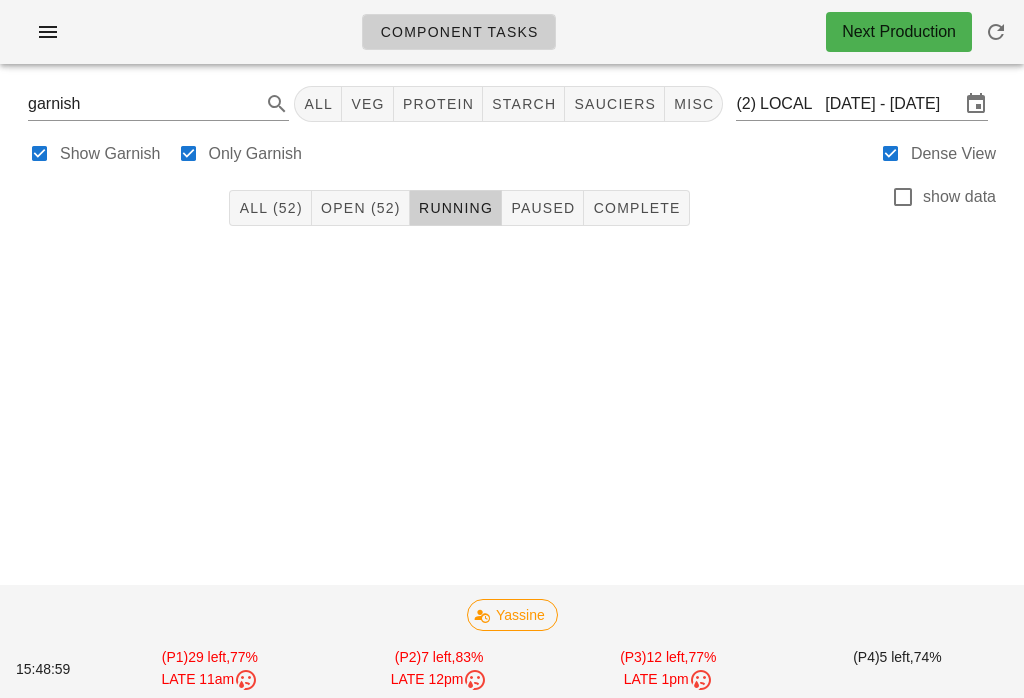 click on "veg" at bounding box center (368, 104) 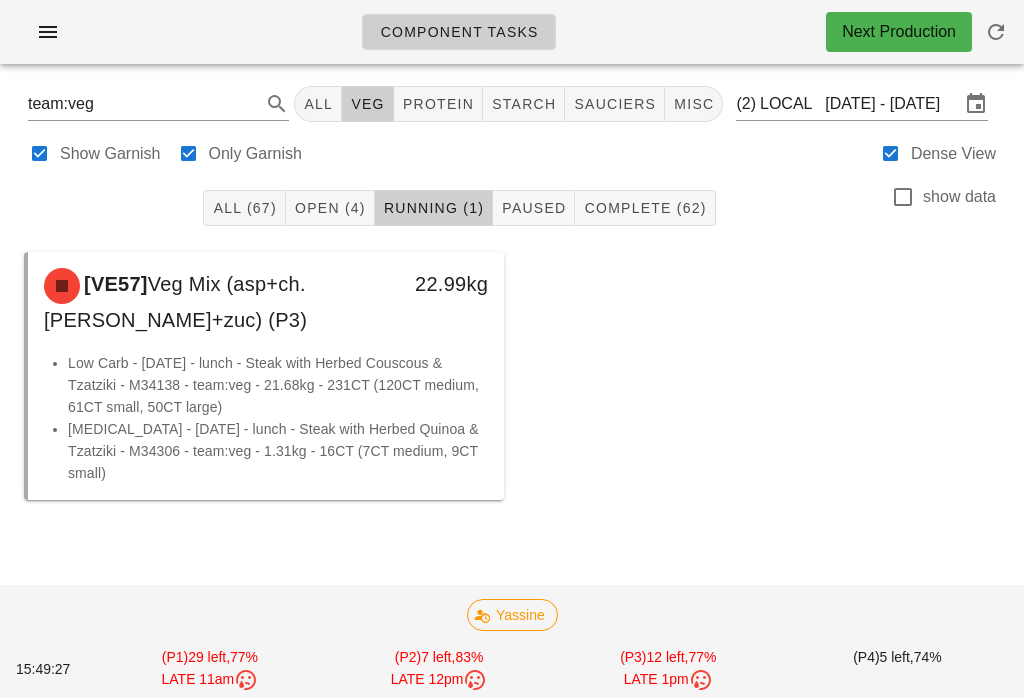 click on "Open (4)" at bounding box center (330, 208) 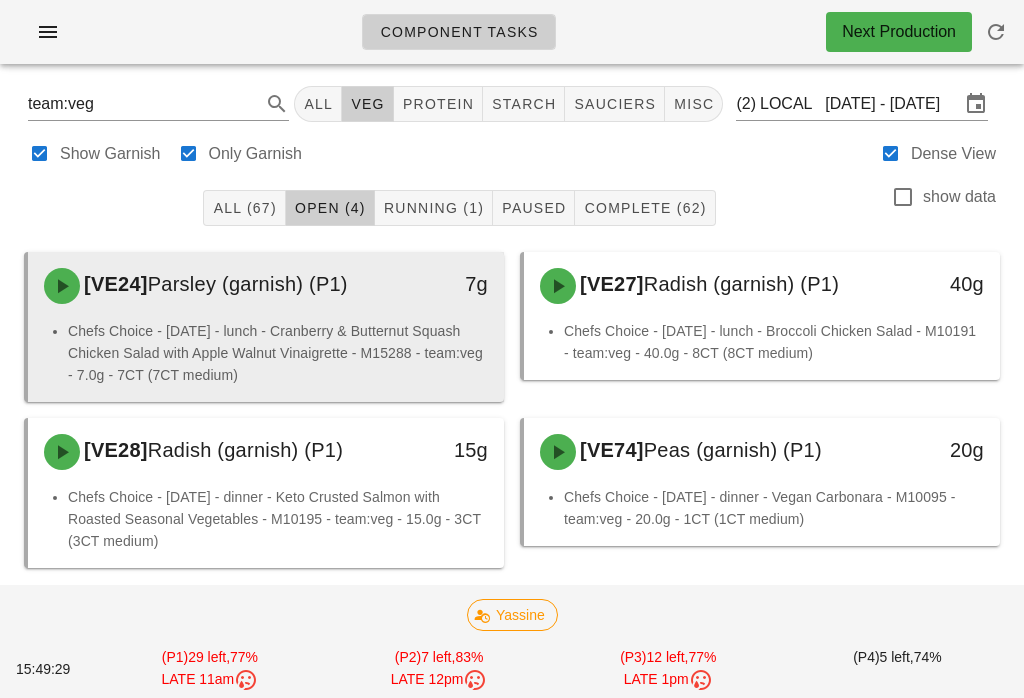 click on "Chefs Choice - Sunday - lunch - Cranberry & Butternut Squash Chicken Salad with Apple Walnut Vinaigrette - M15288 - team:veg - 7.0g - 7CT (7CT medium)" at bounding box center [278, 353] 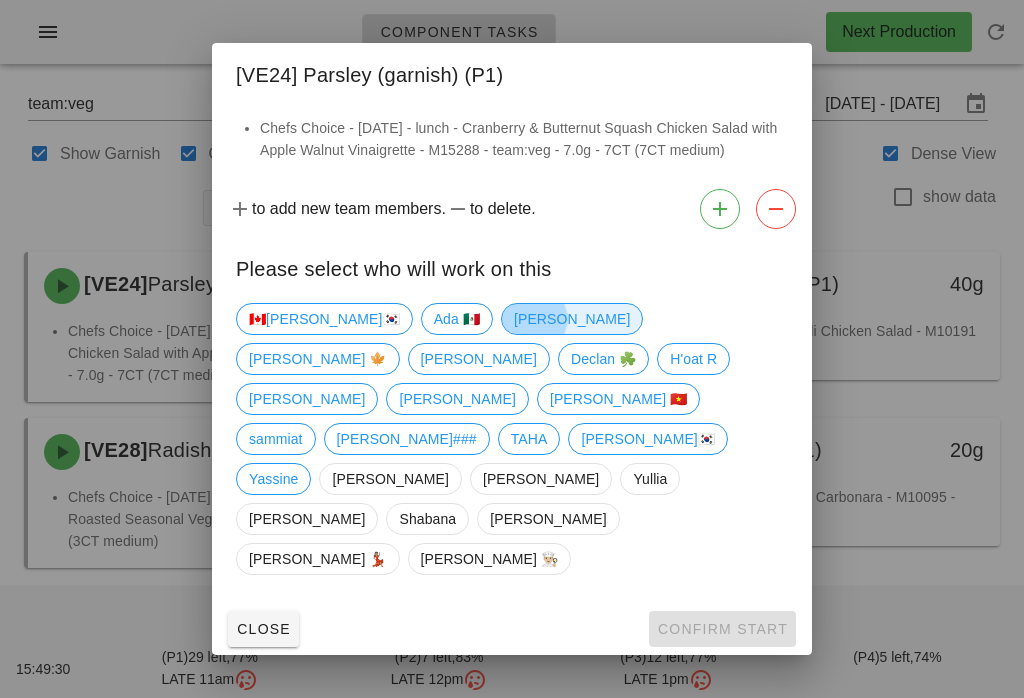 click on "Adam" at bounding box center [572, 319] 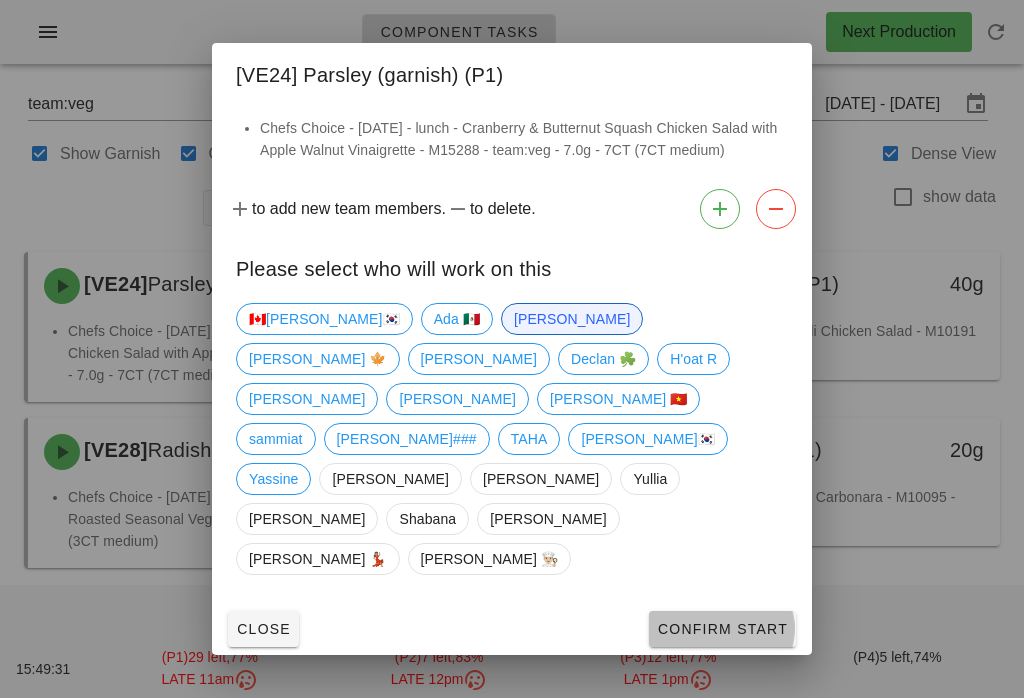 click on "Confirm Start" at bounding box center (722, 629) 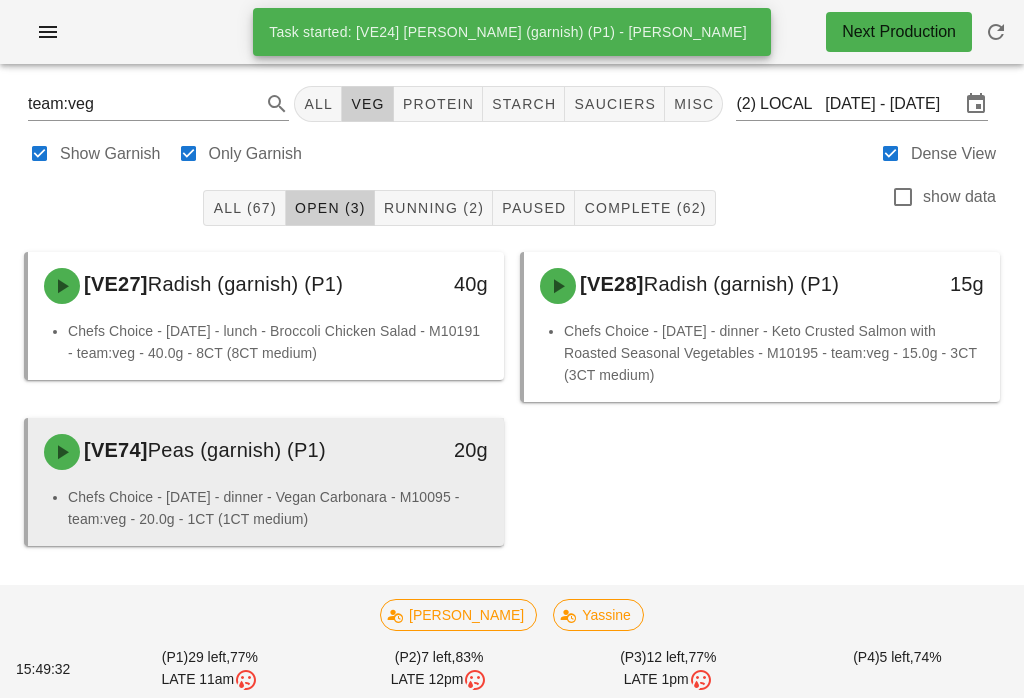 click on "[VE74]   Peas (garnish) (P1)" at bounding box center (207, 452) 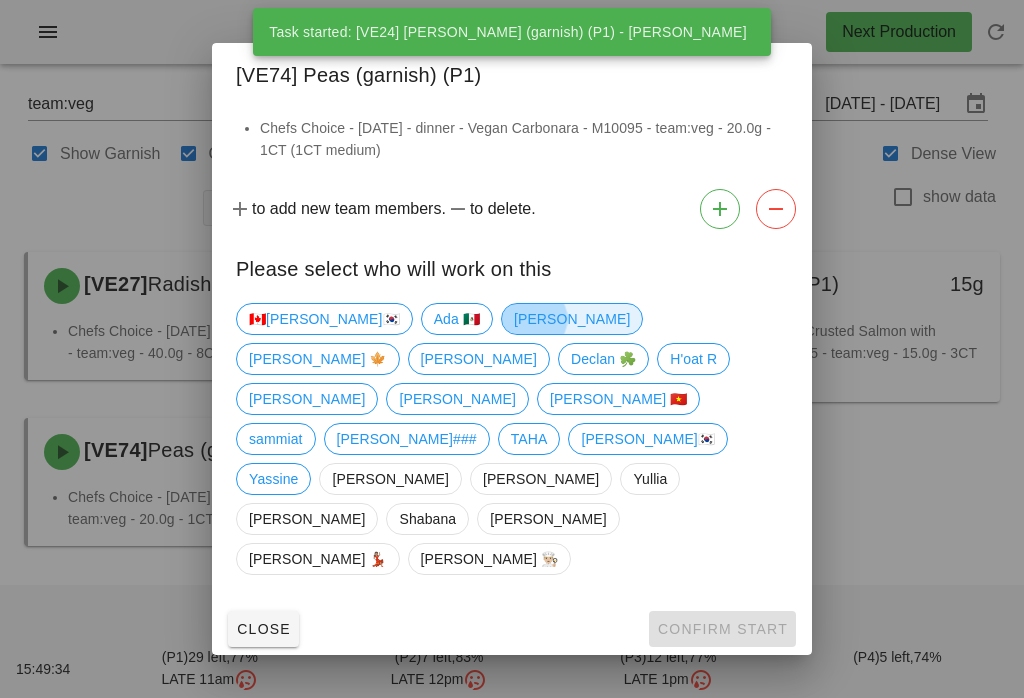 click on "Adam" at bounding box center [572, 319] 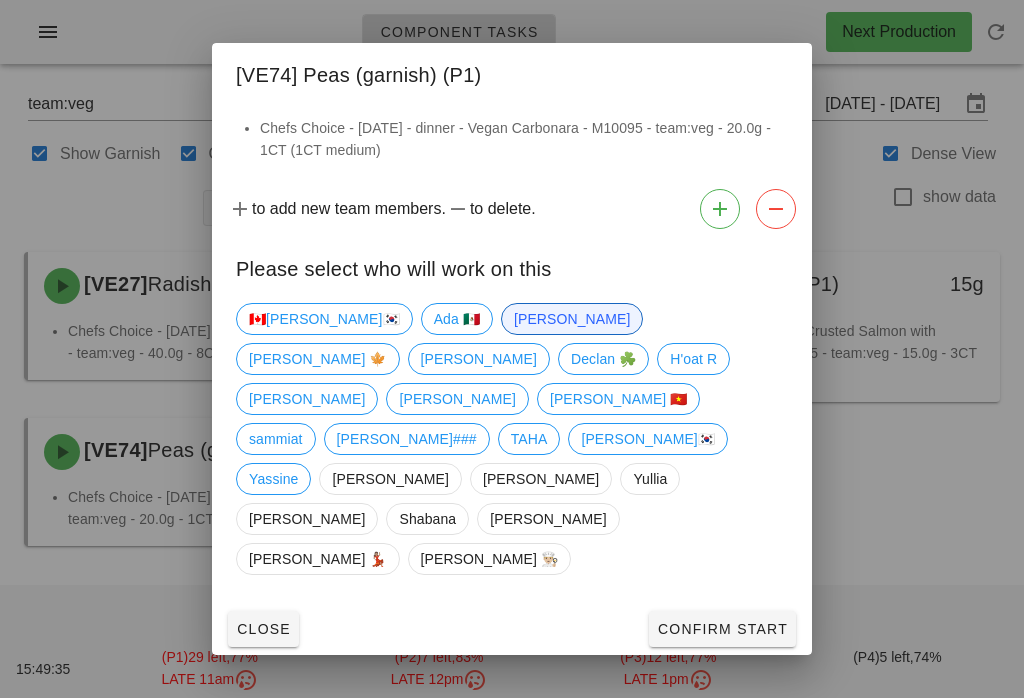 click on "🇨🇦KEN🇰🇷   Ada 🇲🇽   Adam   Adam 🍁   Dalia   Declan ☘️   H'oat R   Kavitha   nick   Peter 🇻🇳   sammiat   Shawn###   TAHA   wayne🇰🇷   Yassine   Adrian   Richard   Yullia   Arturo   Shabana   Ruth   Ruth 💃🏽   Danilo 👨🏼‍🍳" at bounding box center [512, 449] 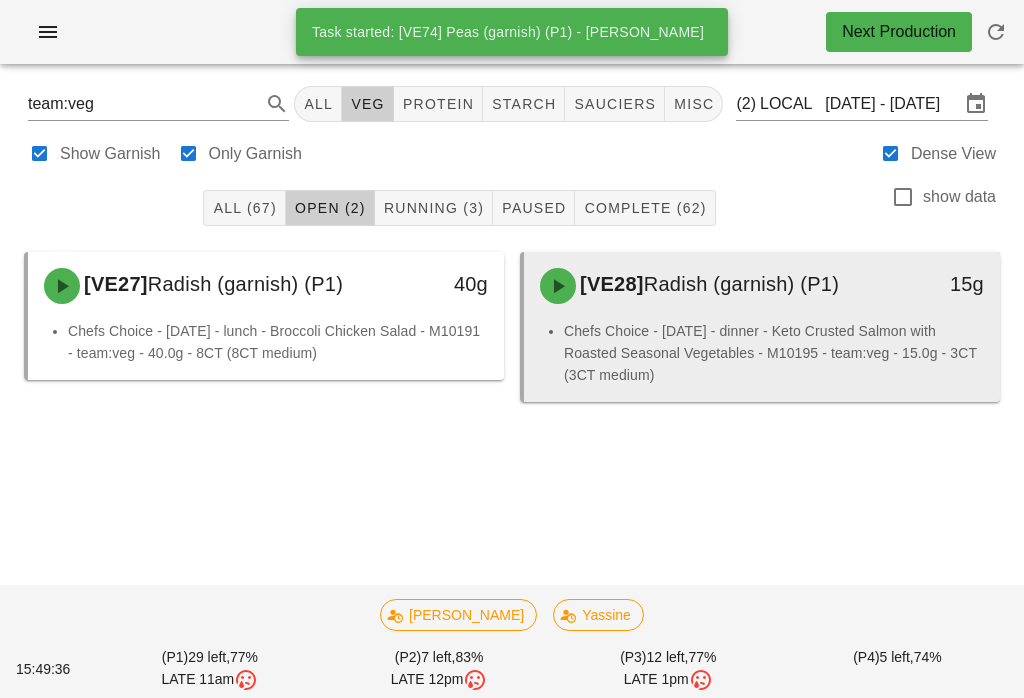 click on "[VE28]   Radish (garnish) (P1)  15g" at bounding box center (762, 286) 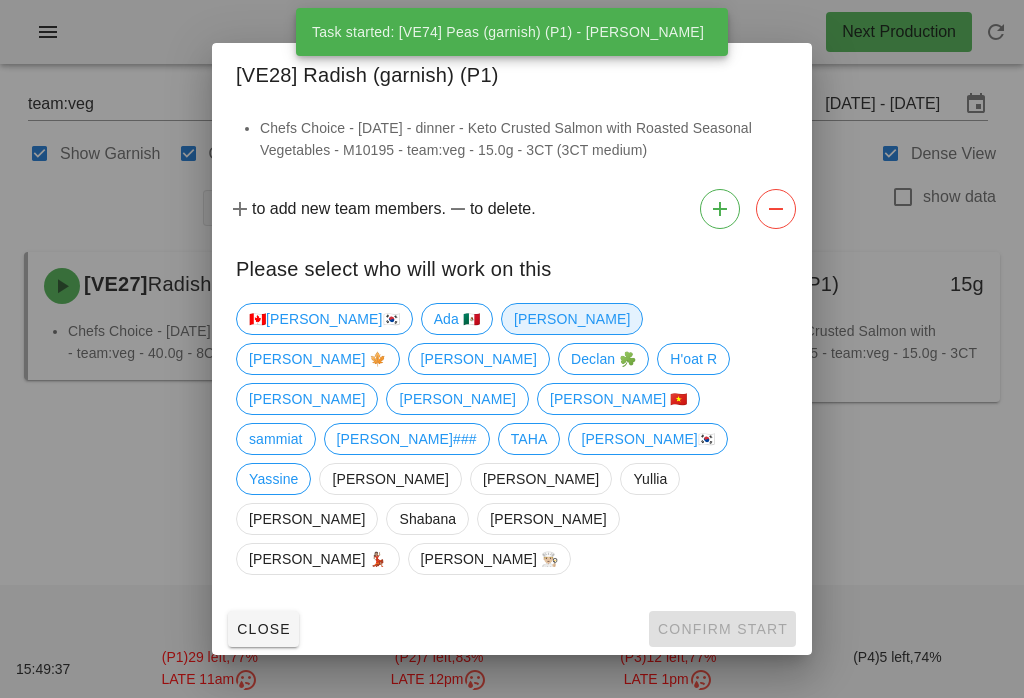 click on "Adam" at bounding box center [572, 319] 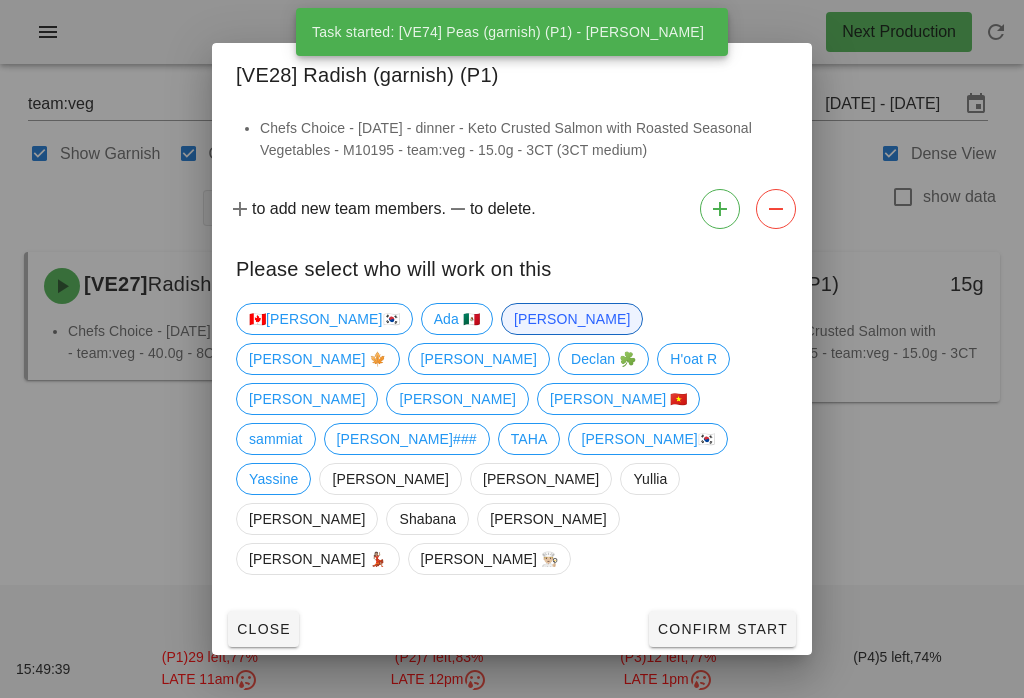 click on "Confirm Start" at bounding box center [722, 629] 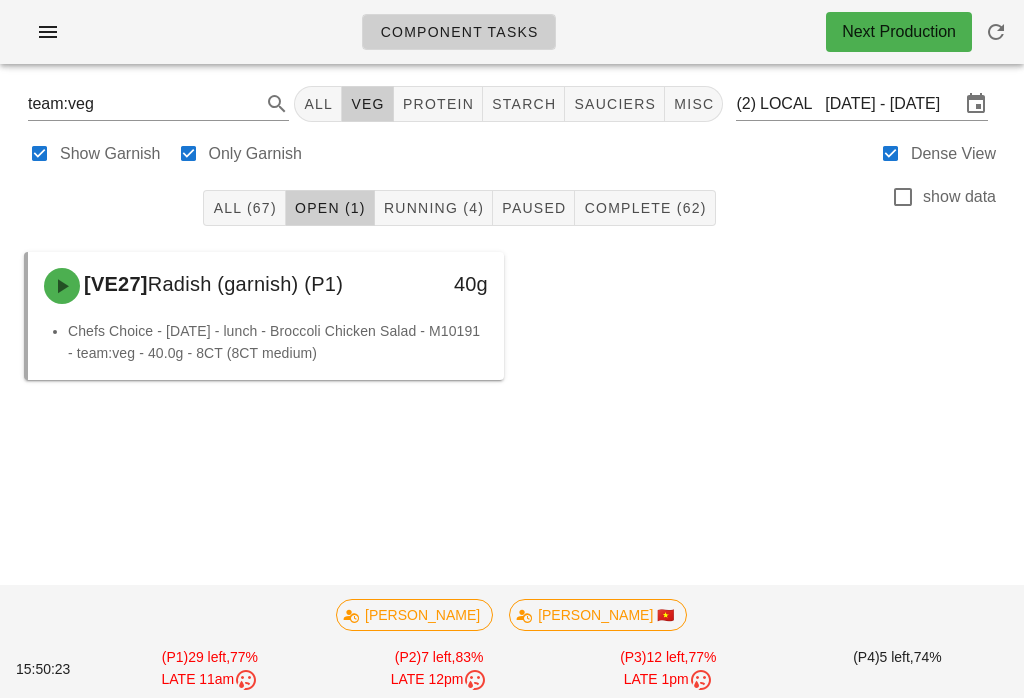 click on "Running (4)" at bounding box center (434, 208) 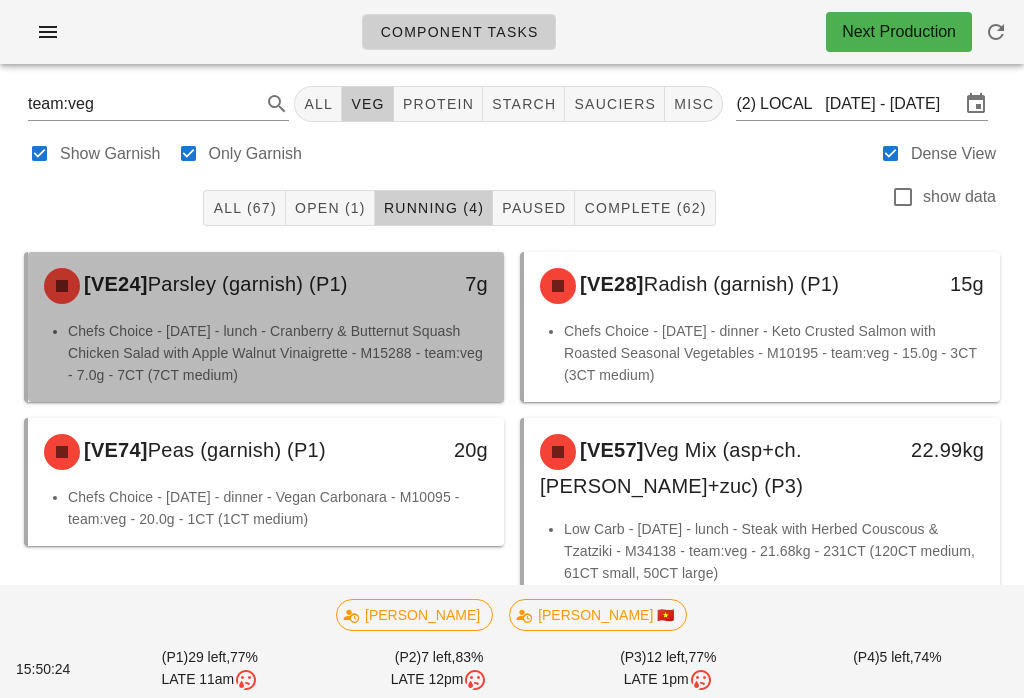 click on "Chefs Choice - Sunday - lunch - Cranberry & Butternut Squash Chicken Salad with Apple Walnut Vinaigrette - M15288 - team:veg - 7.0g - 7CT (7CT medium)" at bounding box center (278, 353) 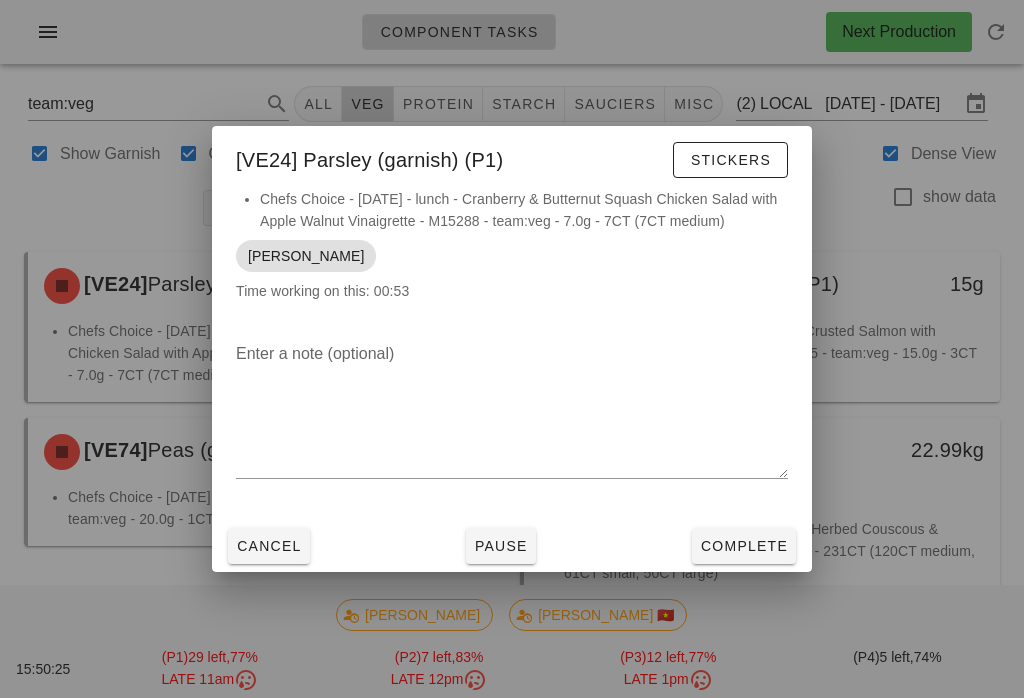 click on "Complete" at bounding box center (744, 546) 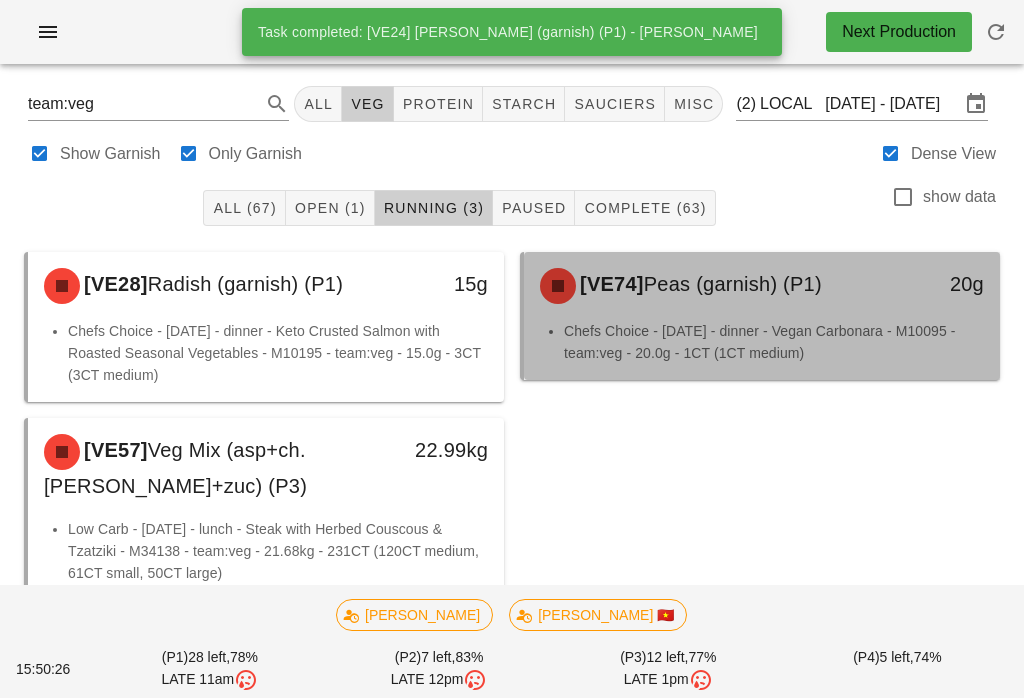 click on "Chefs Choice - Sunday - dinner - Vegan Carbonara - M10095 - team:veg - 20.0g - 1CT (1CT medium)" at bounding box center [774, 342] 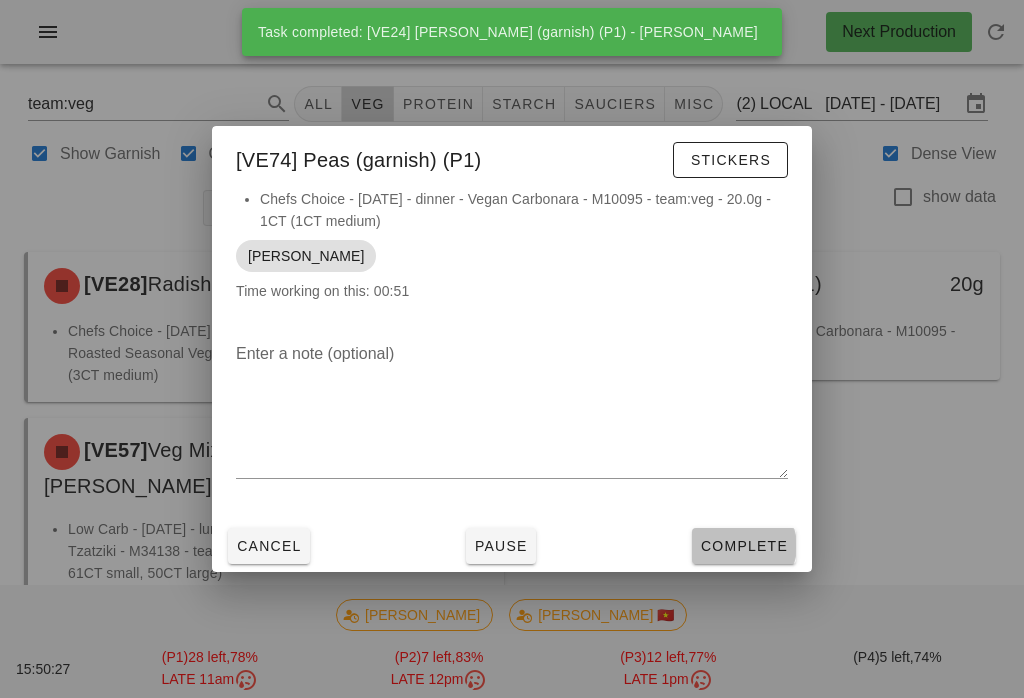 click on "Complete" at bounding box center [744, 546] 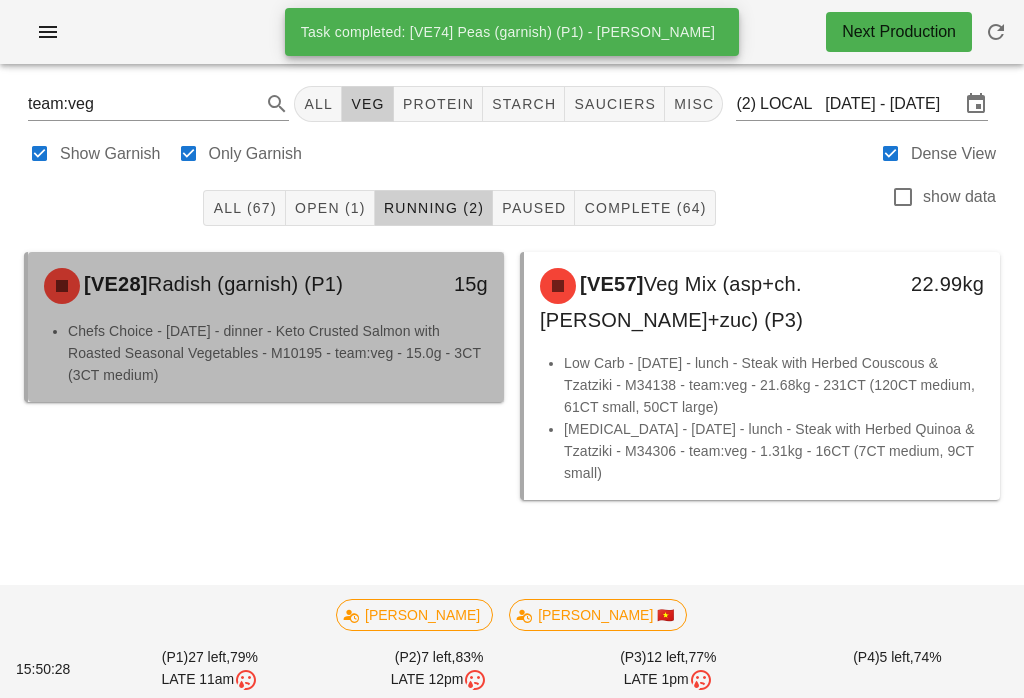 click on "Chefs Choice - Sunday - dinner - Keto Crusted Salmon with Roasted Seasonal Vegetables - M10195 - team:veg - 15.0g - 3CT (3CT medium)" at bounding box center (278, 353) 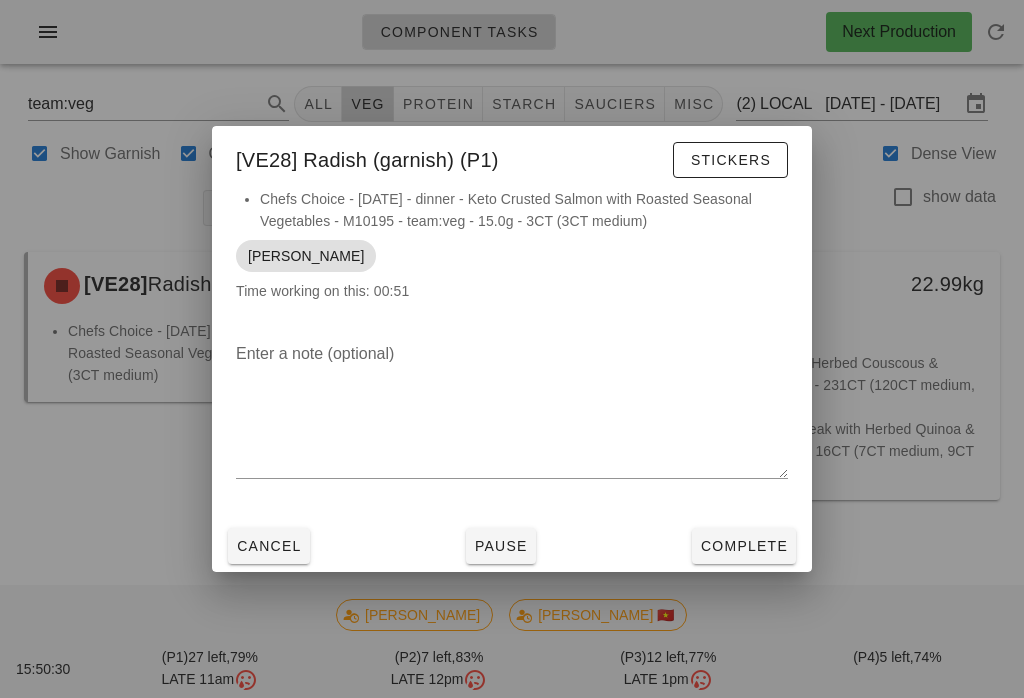 click on "Complete" at bounding box center [744, 546] 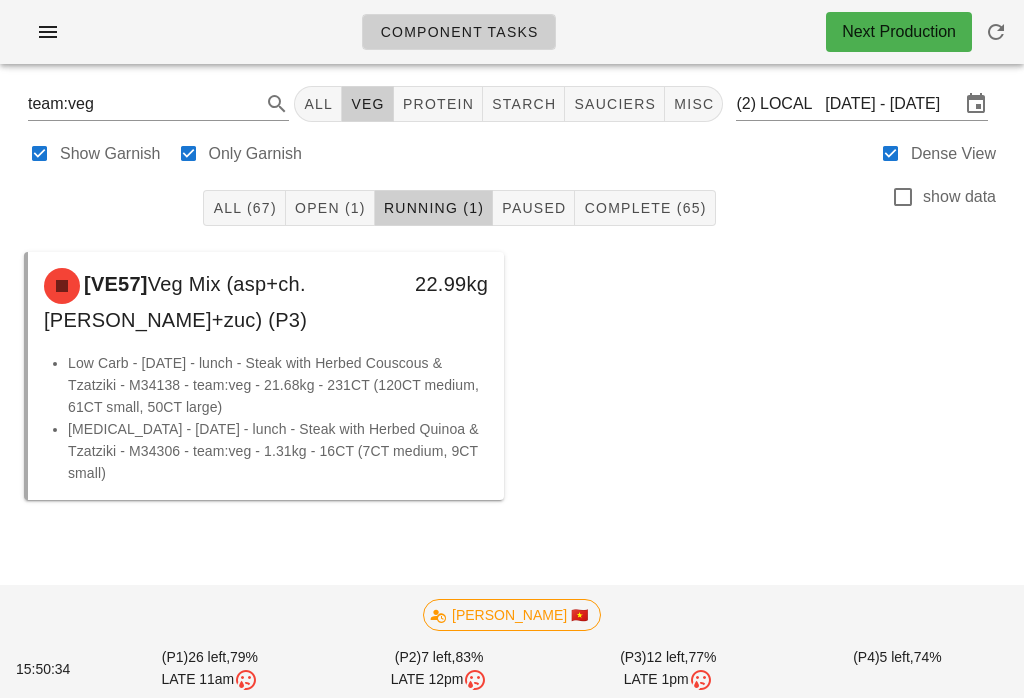 click on "All (67) Open (1) Running (1) Paused  Complete (65) show data" at bounding box center (512, 208) 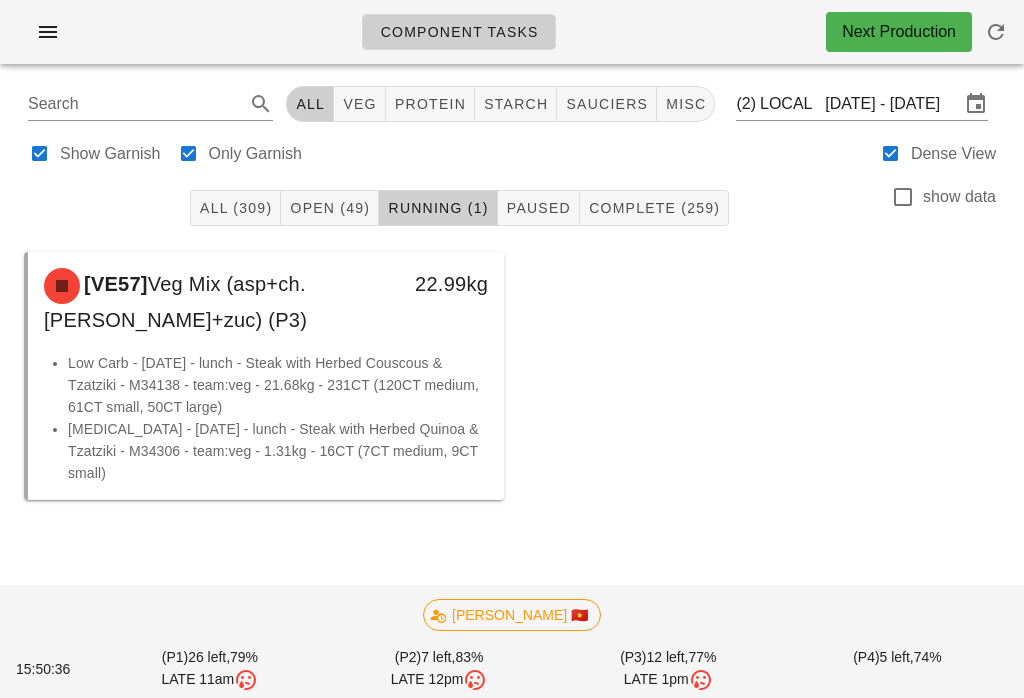 click on "Open (49)" at bounding box center [329, 208] 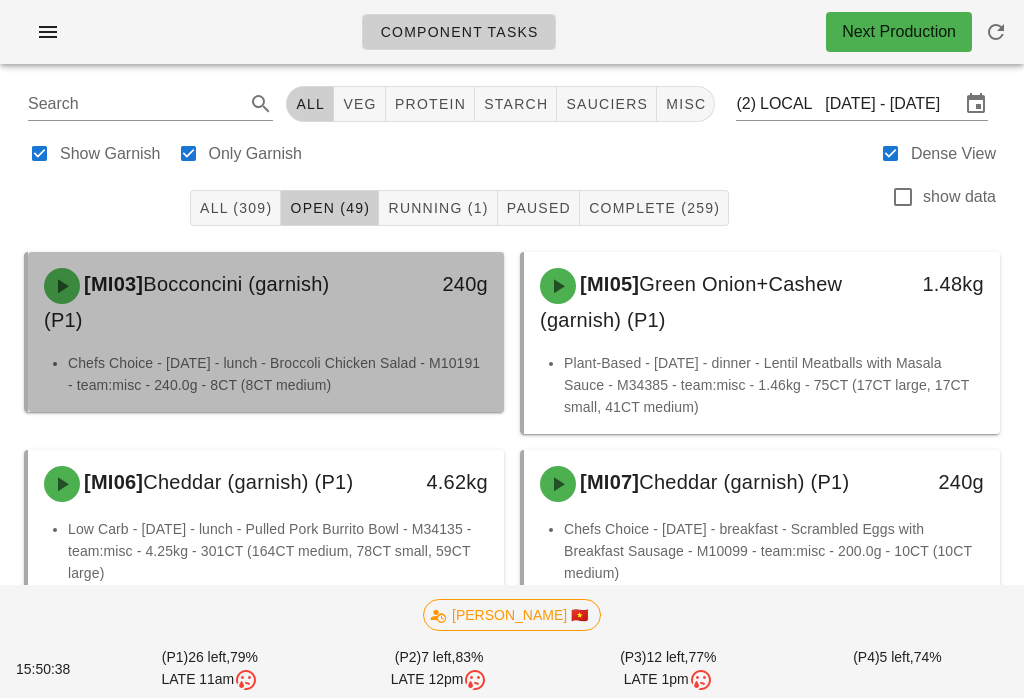 click on "240g" at bounding box center [441, 302] 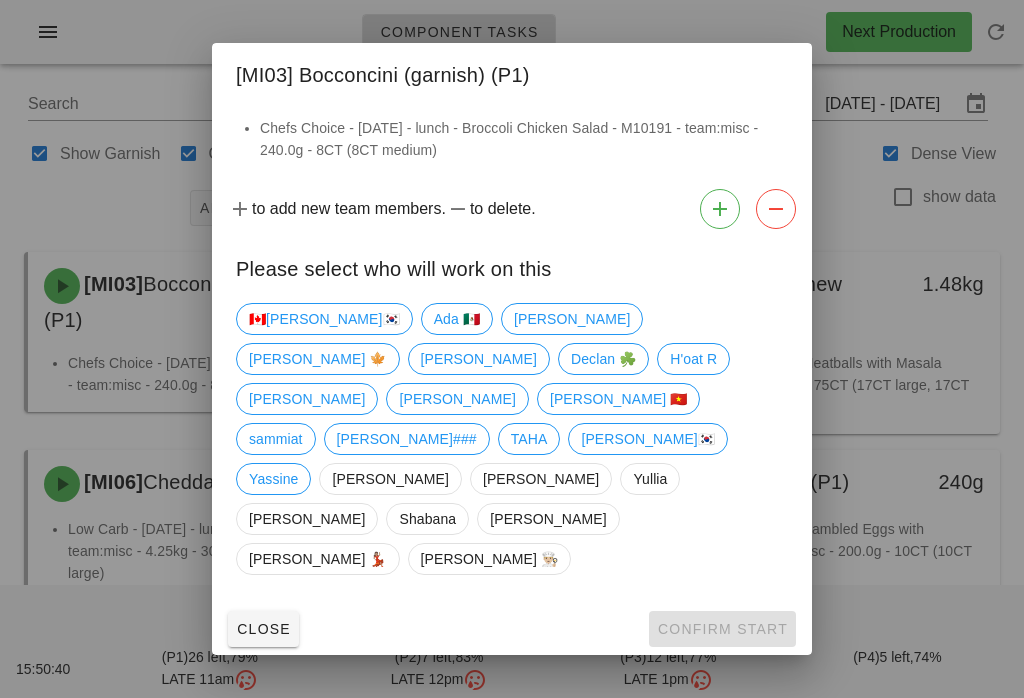 click at bounding box center (512, 349) 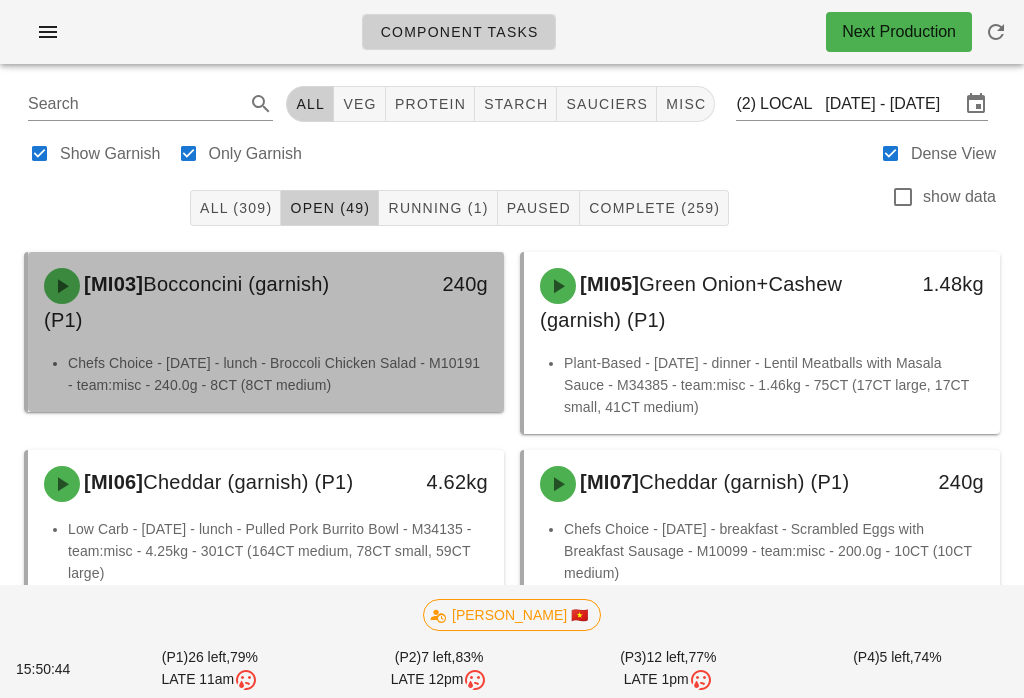 click on "Chefs Choice - Sunday - lunch - Broccoli Chicken Salad - M10191 - team:misc - 240.0g - 8CT (8CT medium)" at bounding box center (278, 374) 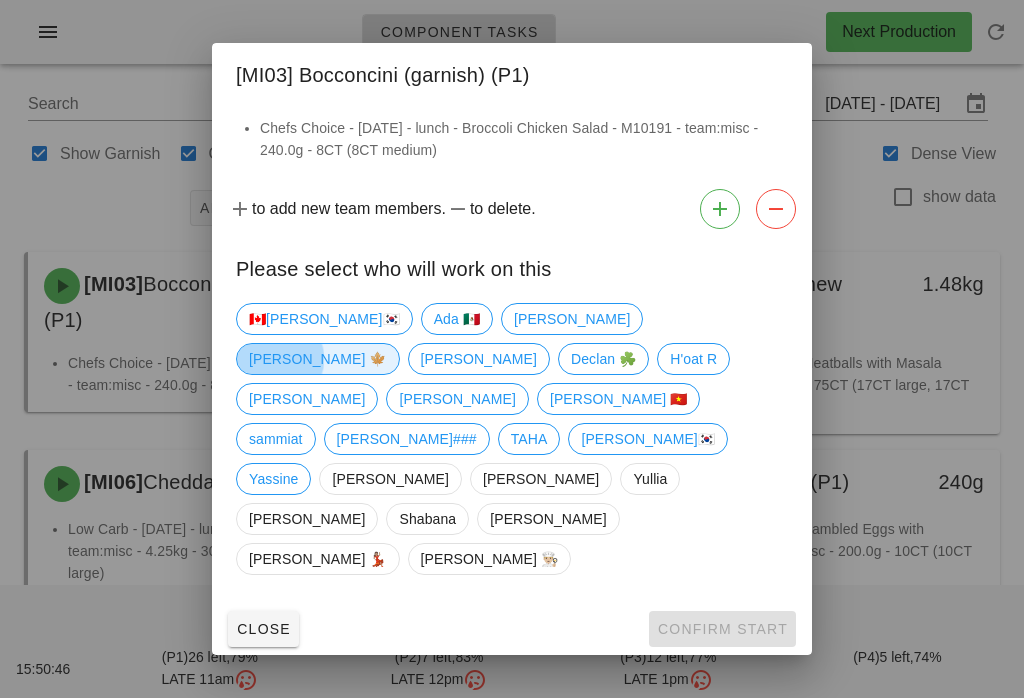 click on "Adam 🍁" at bounding box center (318, 359) 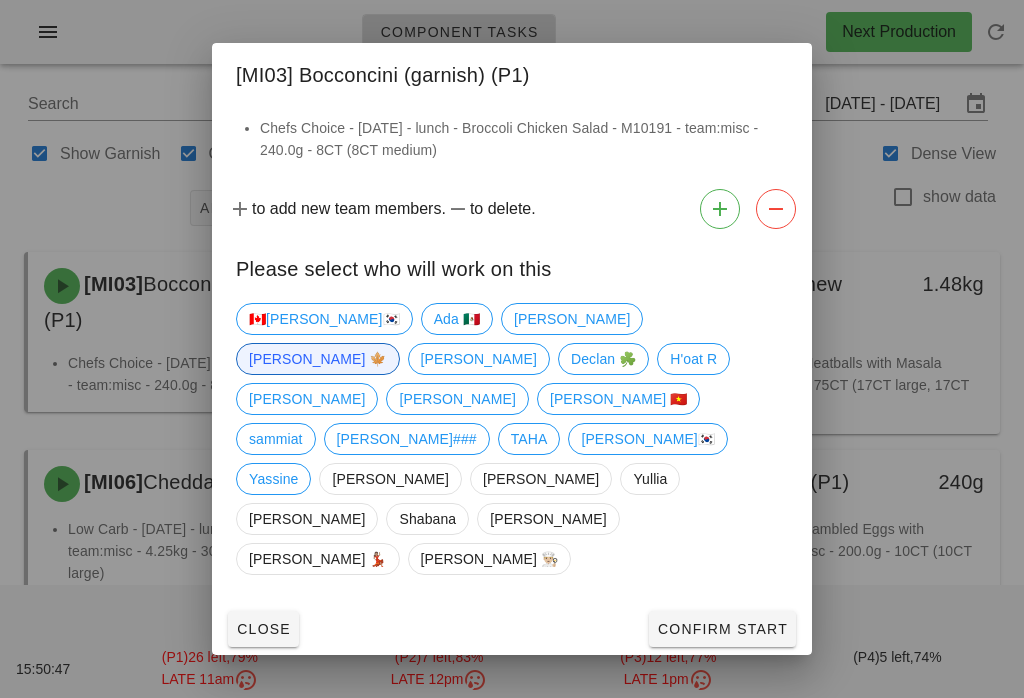 click on "Confirm Start" at bounding box center [722, 629] 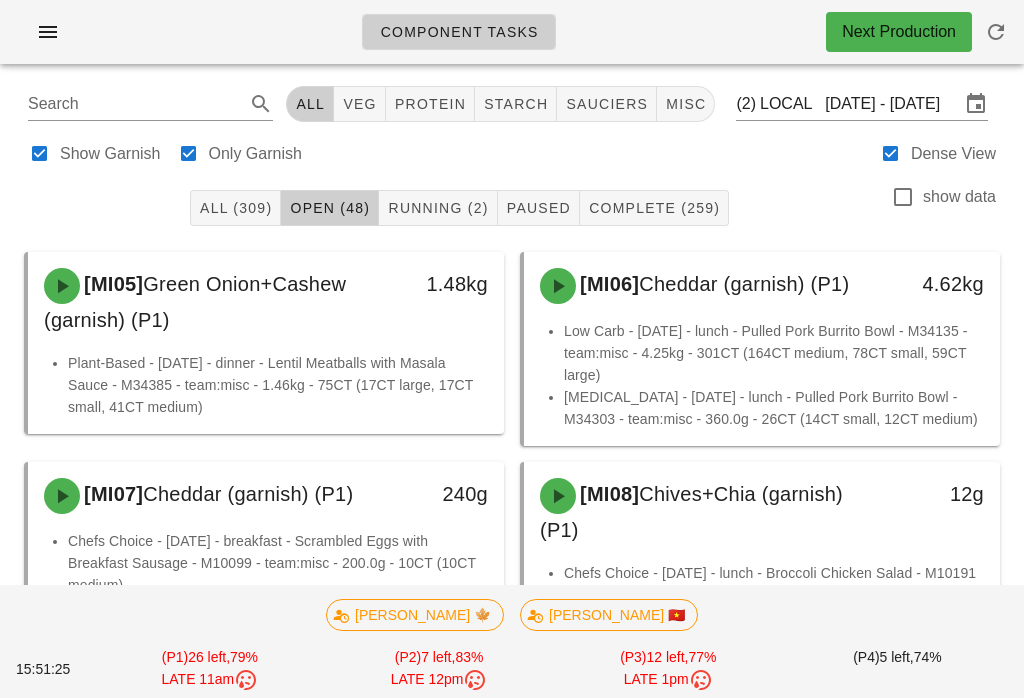 click on "Running (2)" at bounding box center (437, 208) 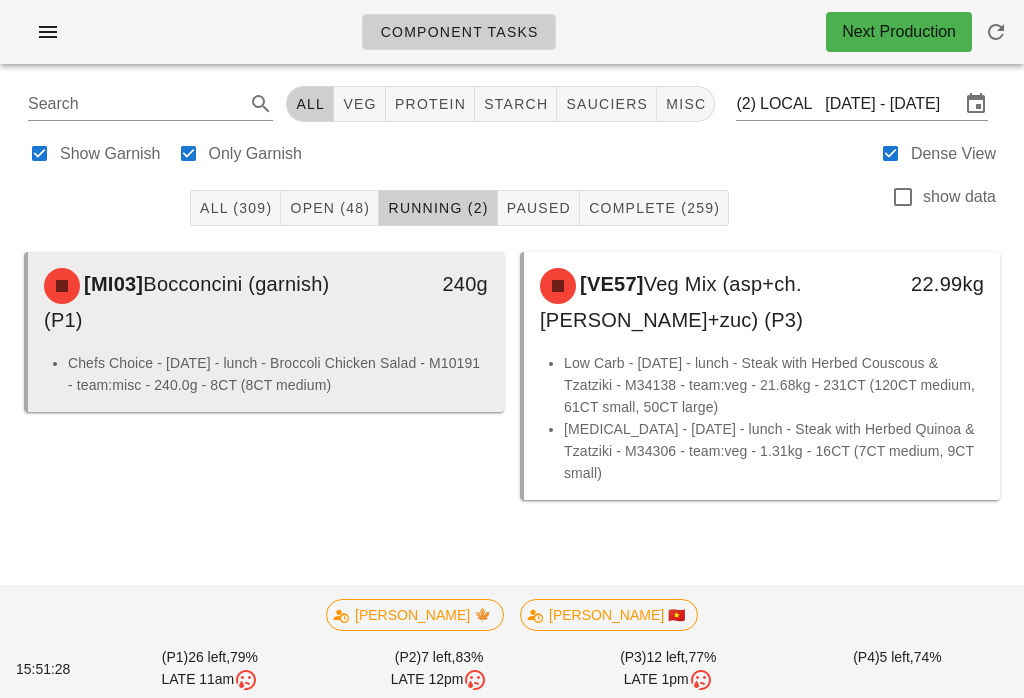 click on "[MI03]   Bocconcini (garnish) (P1)" at bounding box center (207, 302) 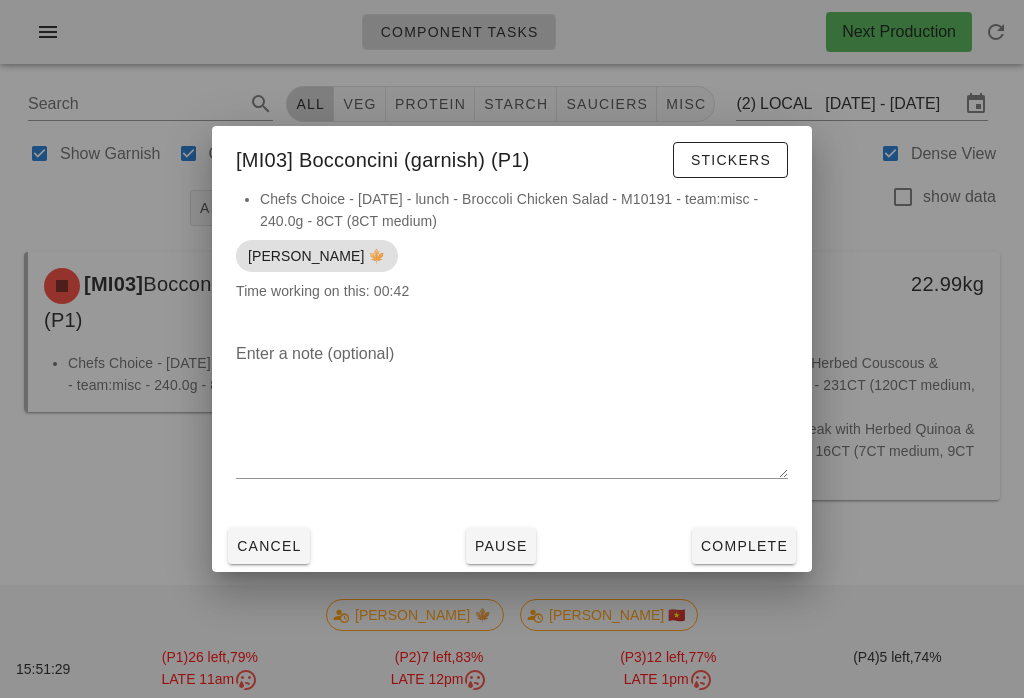 click at bounding box center (512, 349) 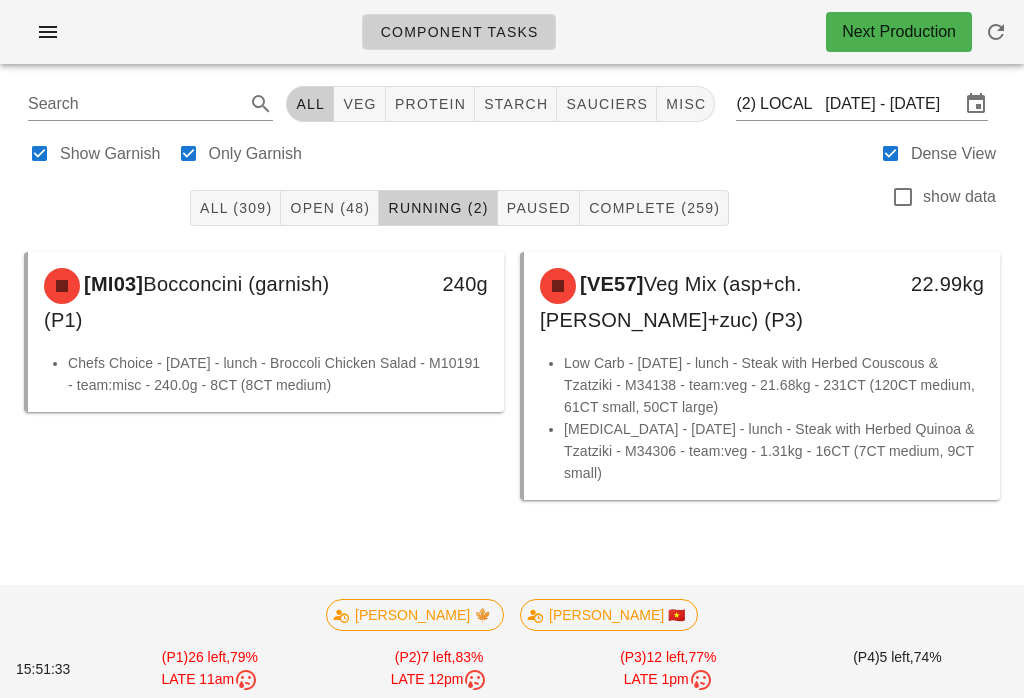 click on "Open (48)" at bounding box center [329, 208] 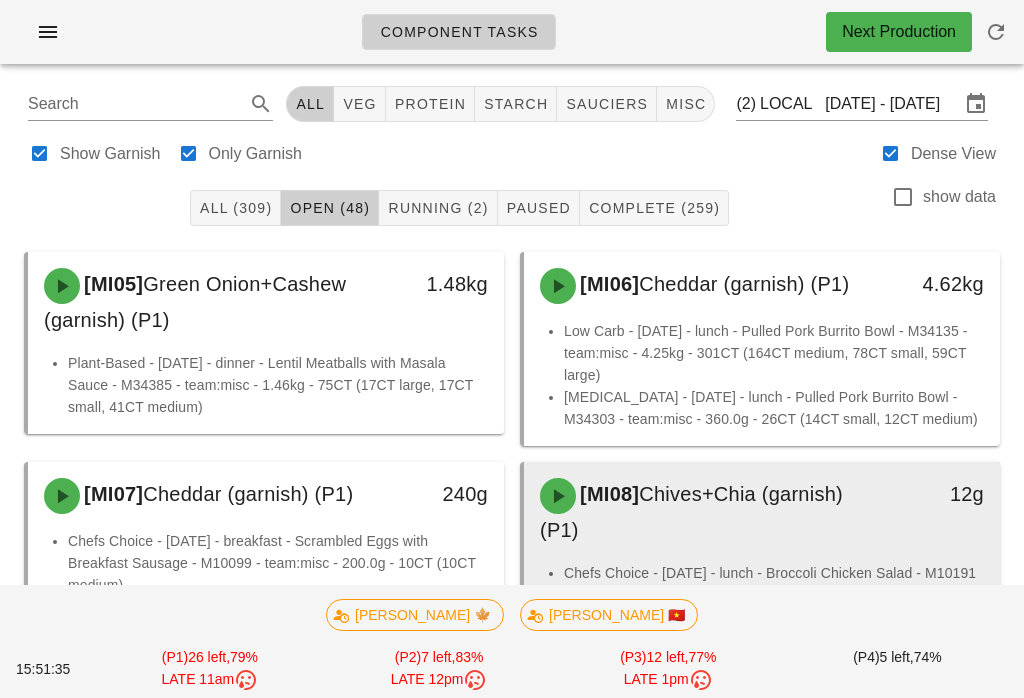 click on "[MI08]   Chives+Chia (garnish) (P1)" at bounding box center (703, 512) 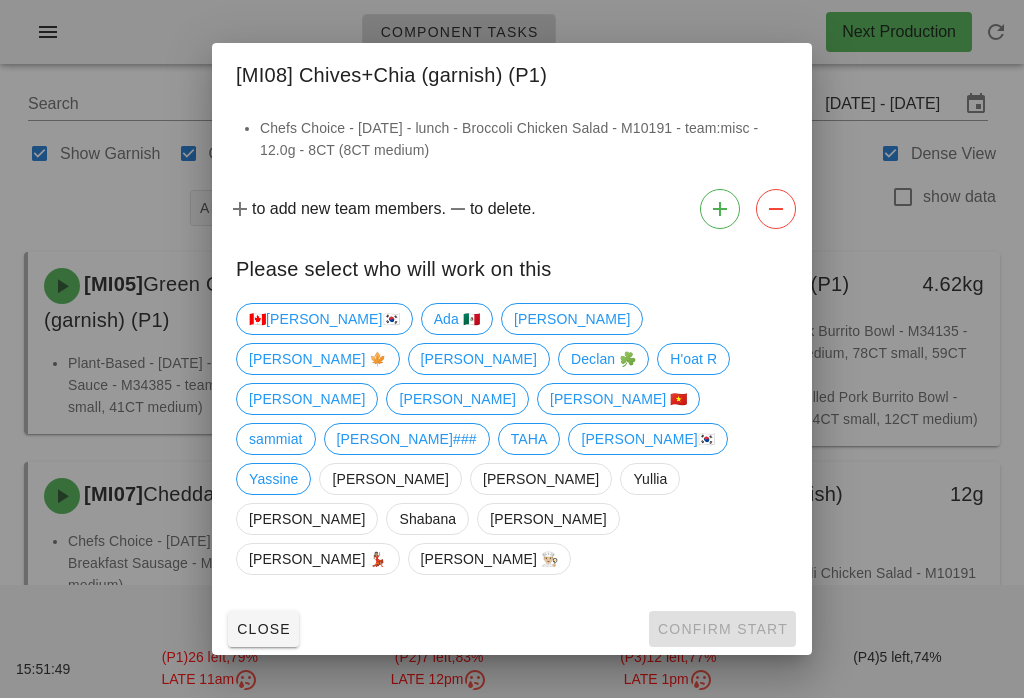 click at bounding box center (512, 349) 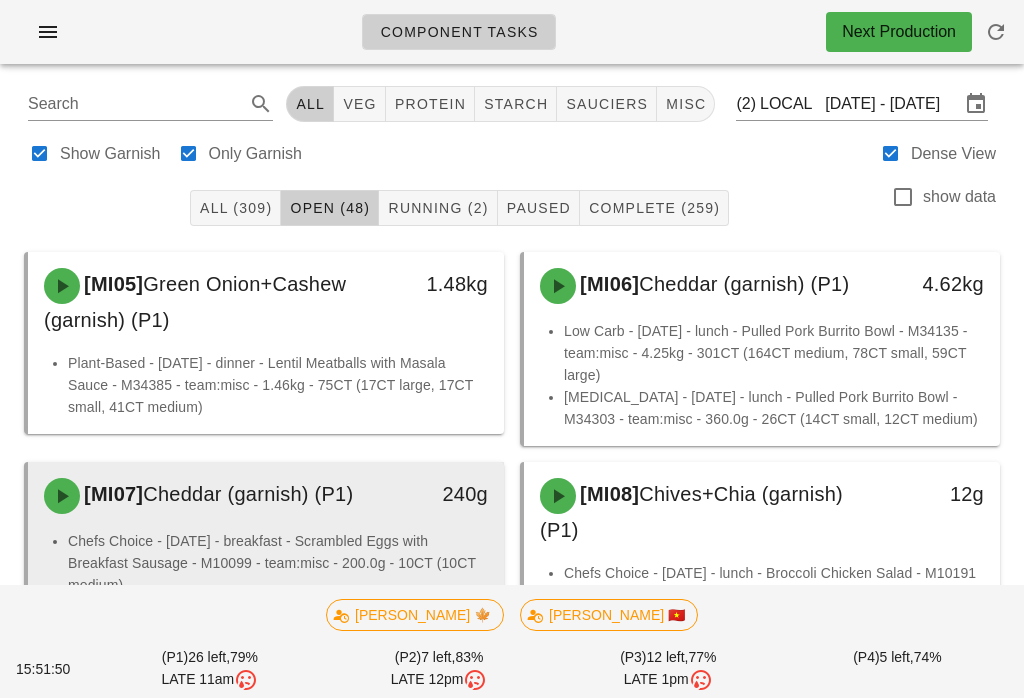 click on "Chefs Choice - Sunday - breakfast - Scrambled Eggs with Breakfast Sausage - M10099 - team:misc - 200.0g - 10CT (10CT medium)" at bounding box center (278, 563) 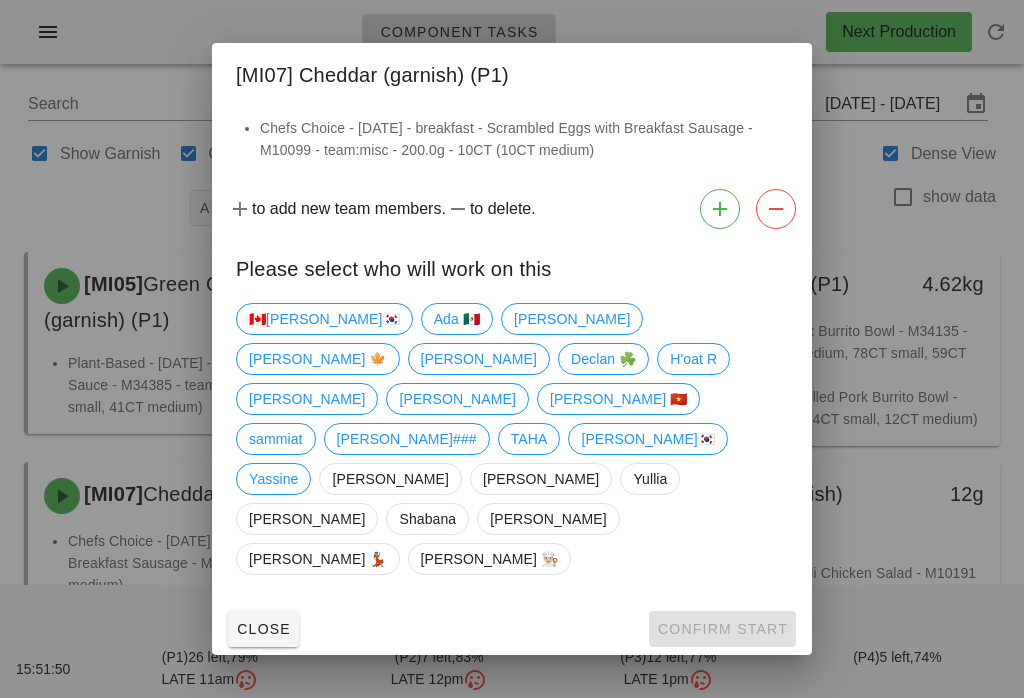 click on "Close" at bounding box center [263, 629] 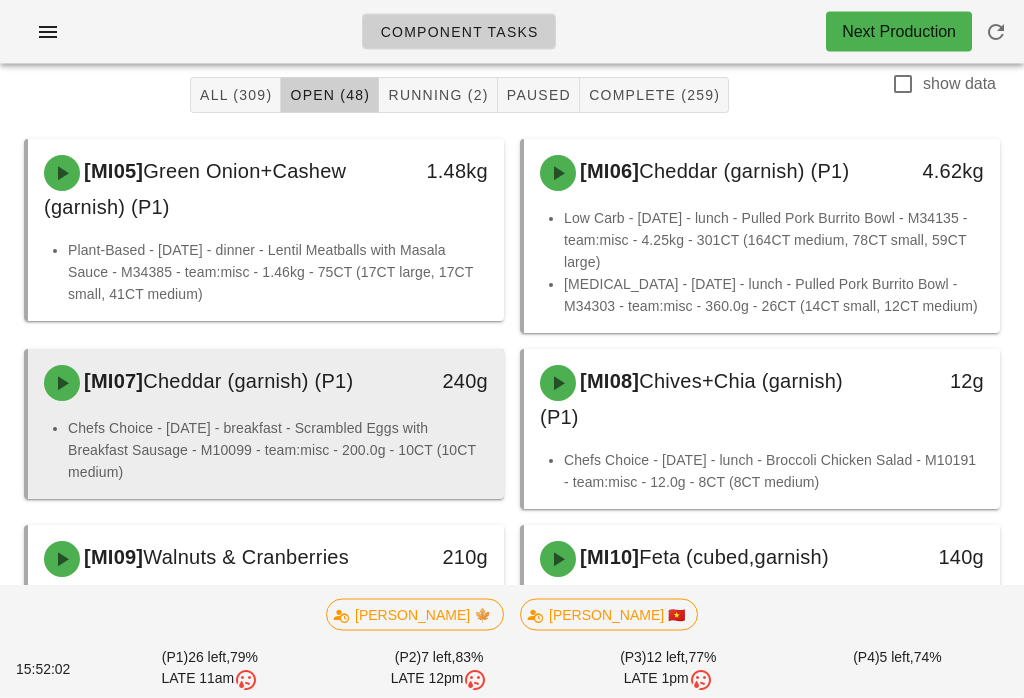 scroll, scrollTop: 0, scrollLeft: 0, axis: both 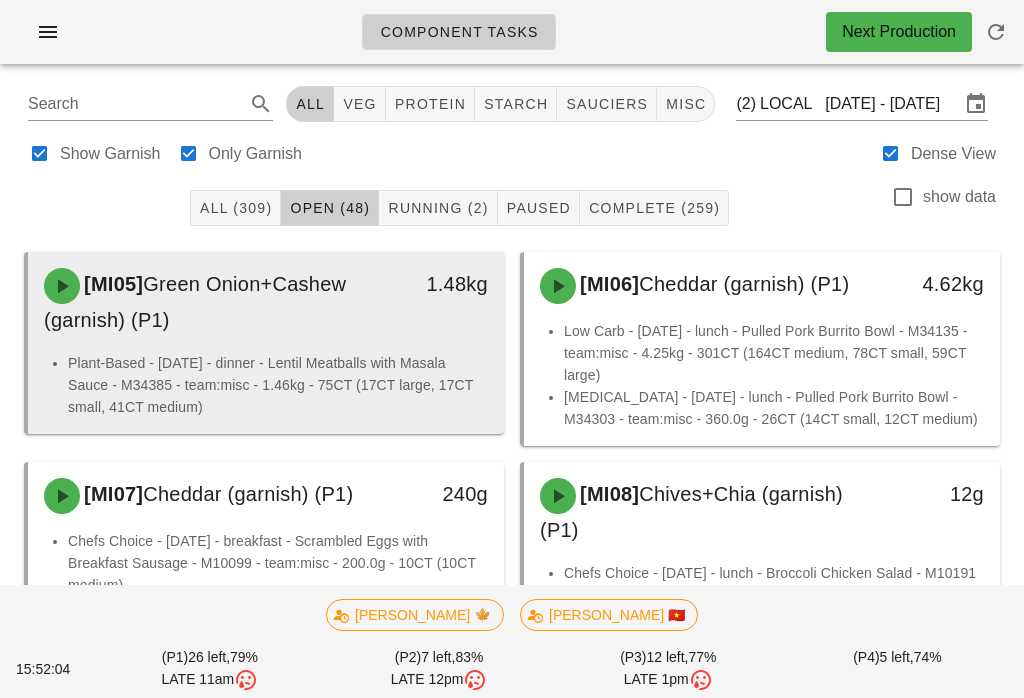 click on "1.48kg" at bounding box center (441, 302) 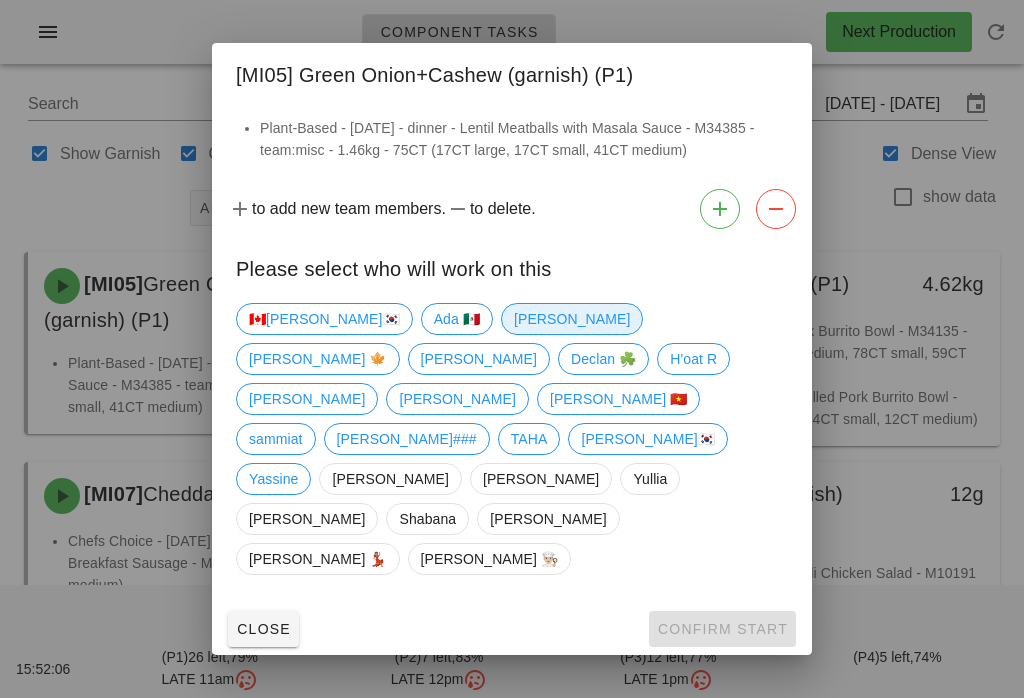click on "Adam" at bounding box center [572, 319] 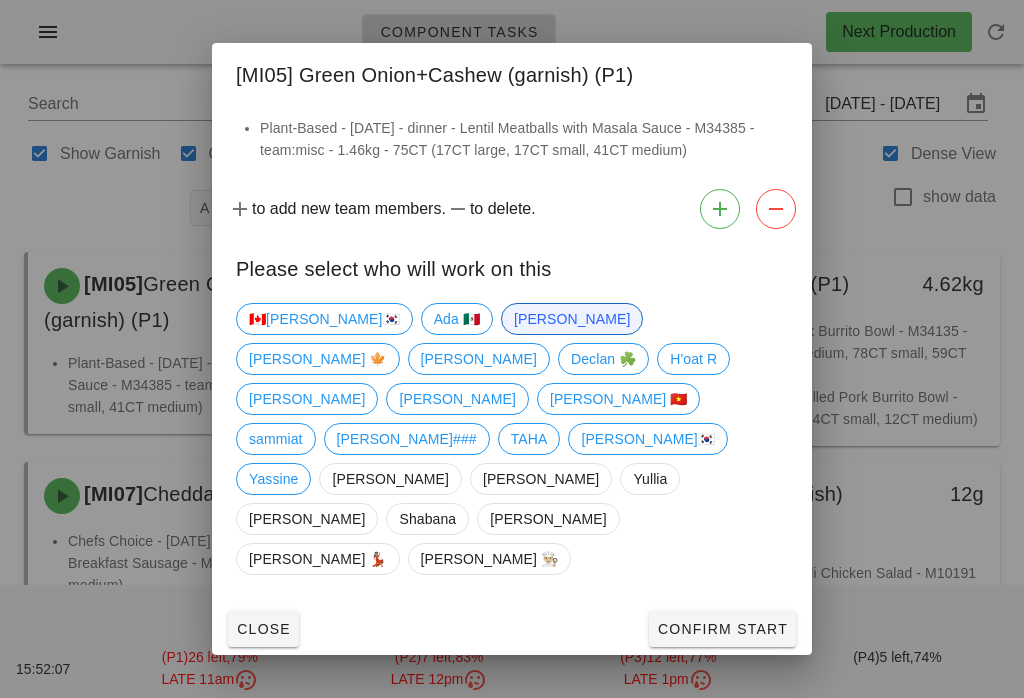 click on "Confirm Start" at bounding box center [722, 629] 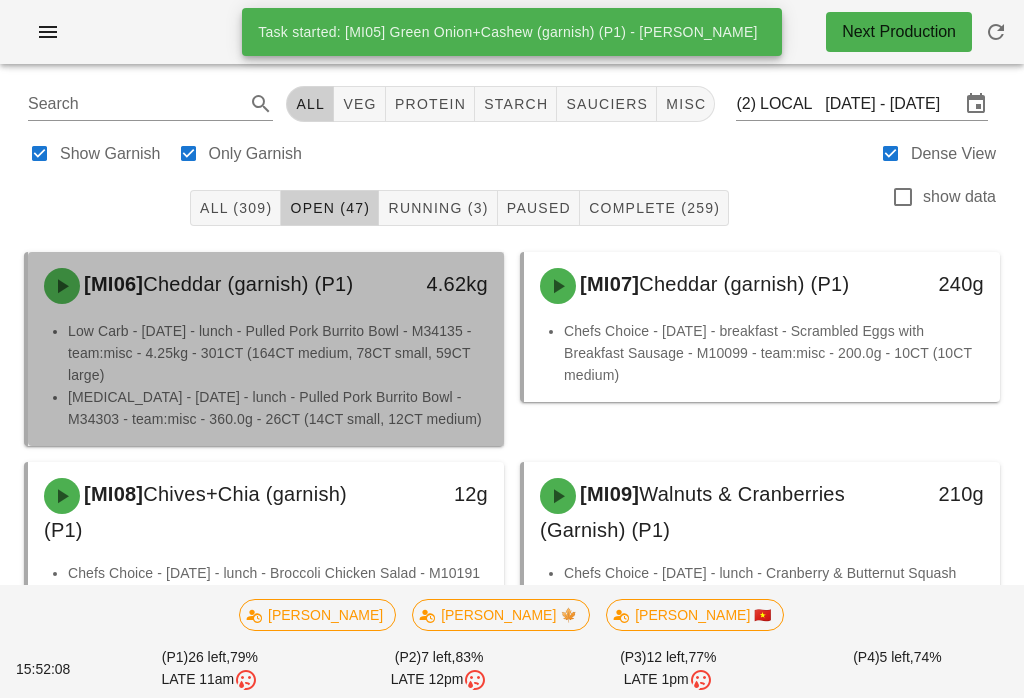 click on "Low Carb - Tuesday - lunch - Pulled Pork Burrito Bowl - M34135 - team:misc - 4.25kg - 301CT (164CT medium, 78CT small, 59CT large)" at bounding box center (278, 353) 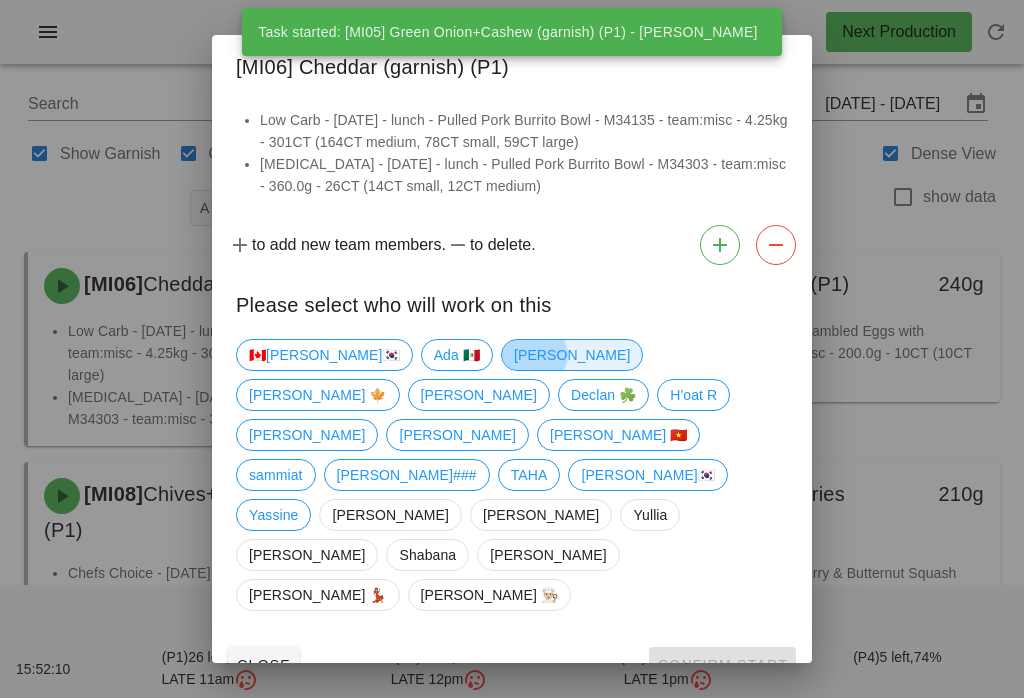 click on "Adam" at bounding box center [572, 355] 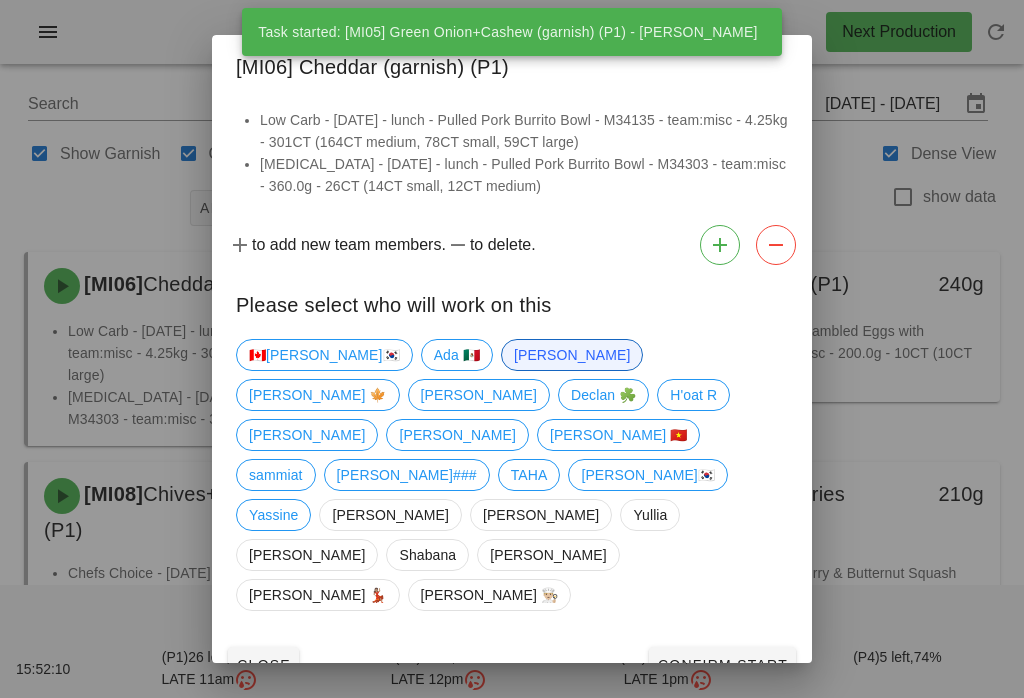 click on "Confirm Start" at bounding box center [722, 665] 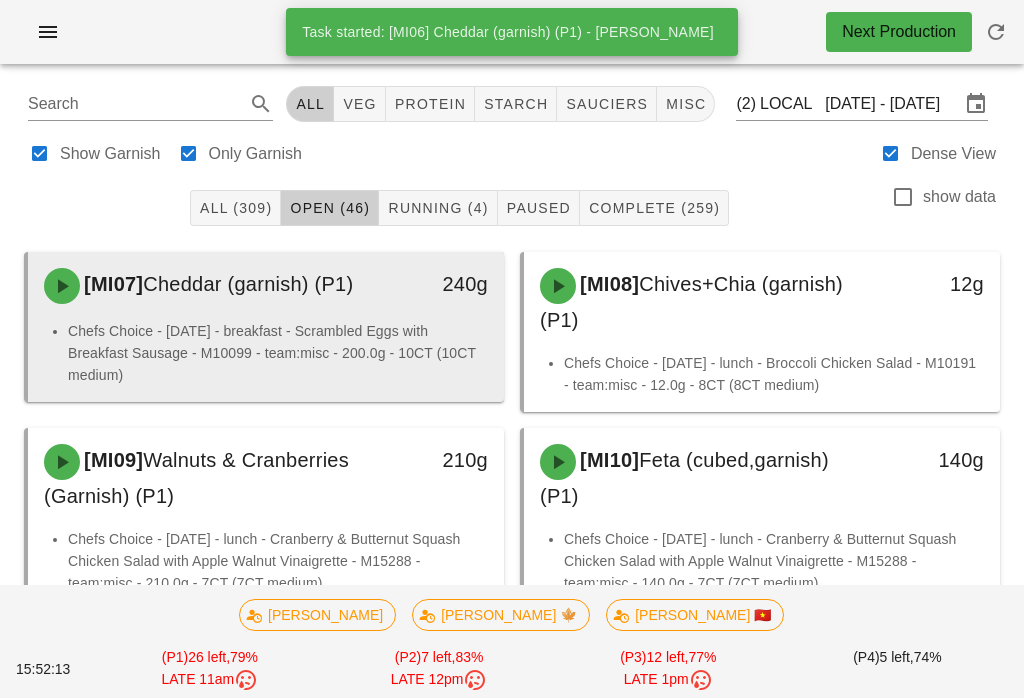 click on "[MI07]   Cheddar (garnish) (P1)" at bounding box center [207, 286] 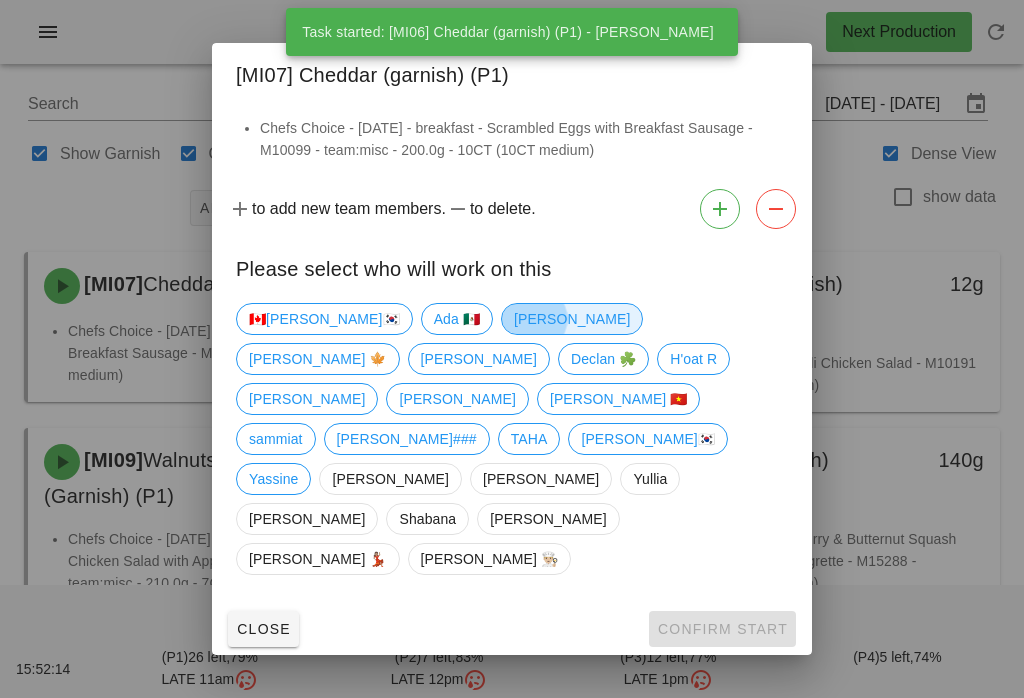 click on "Adam" at bounding box center [572, 319] 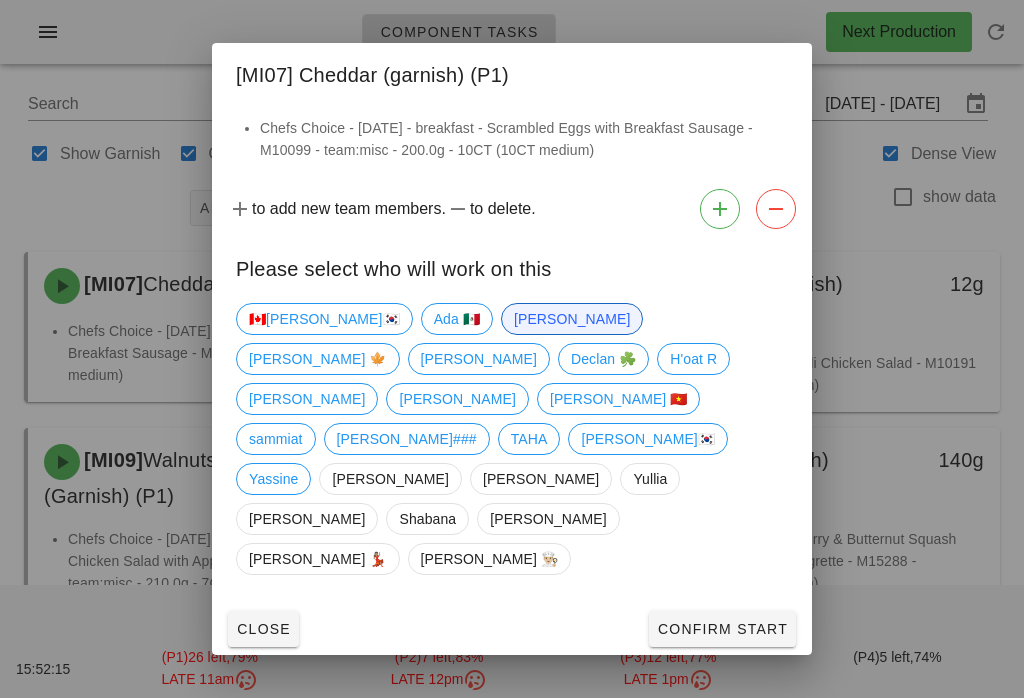 click on "Confirm Start" at bounding box center [722, 629] 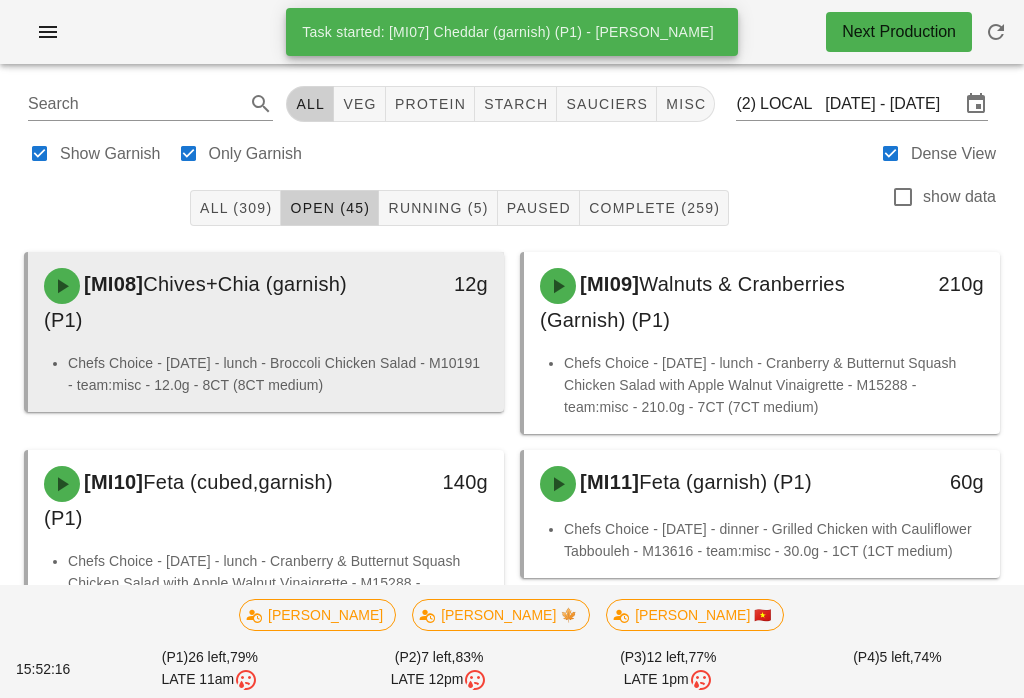 click on "12g" at bounding box center [441, 302] 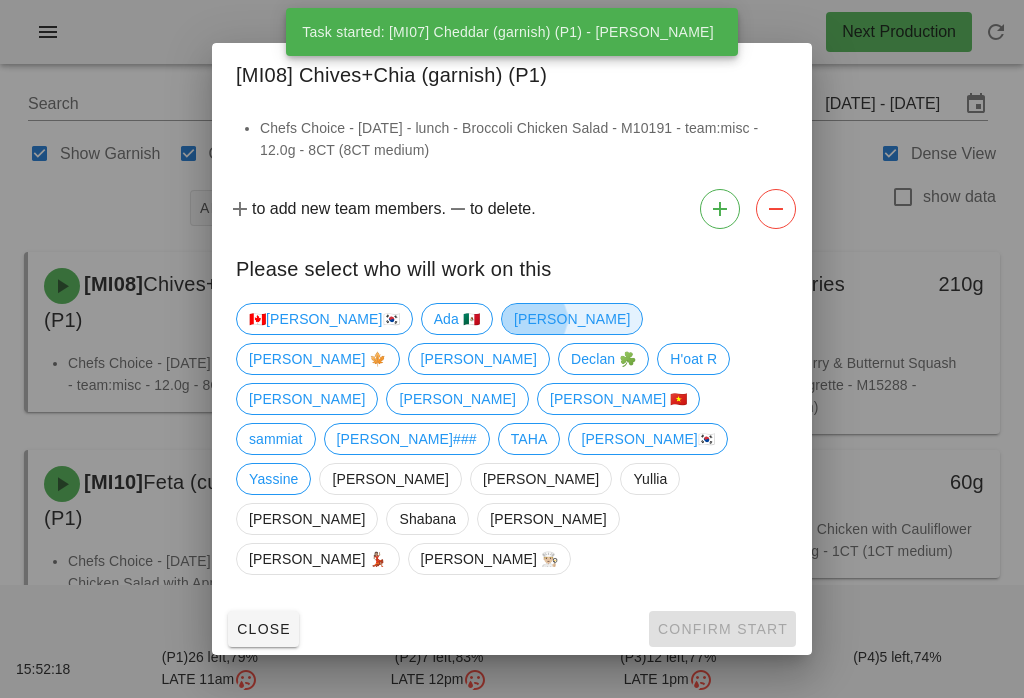 click on "Adam" at bounding box center [572, 319] 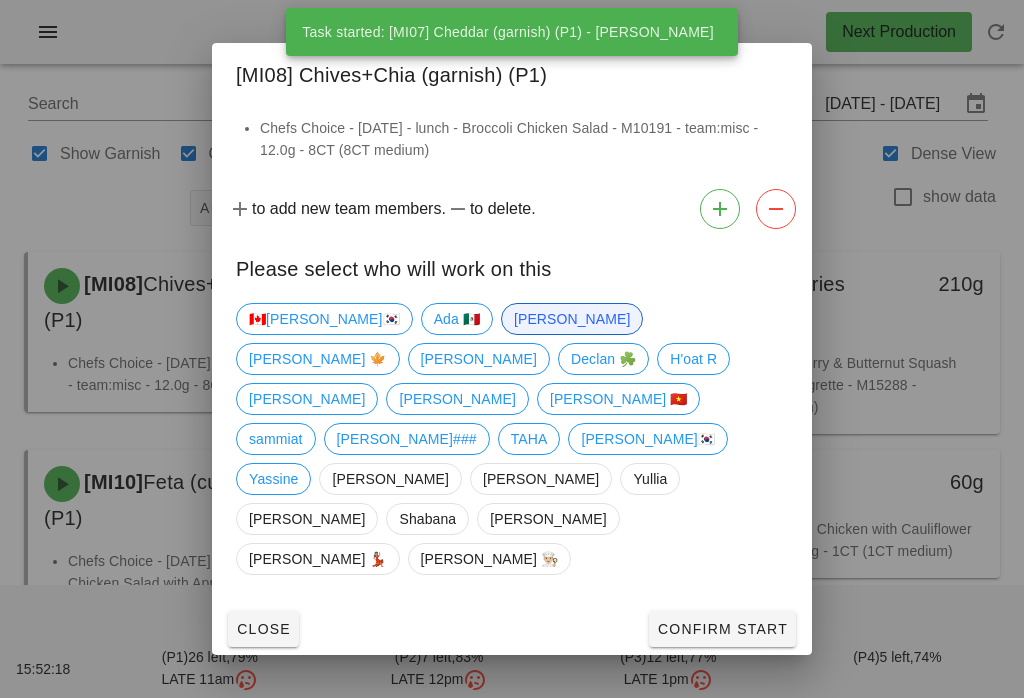 click on "Confirm Start" at bounding box center [722, 629] 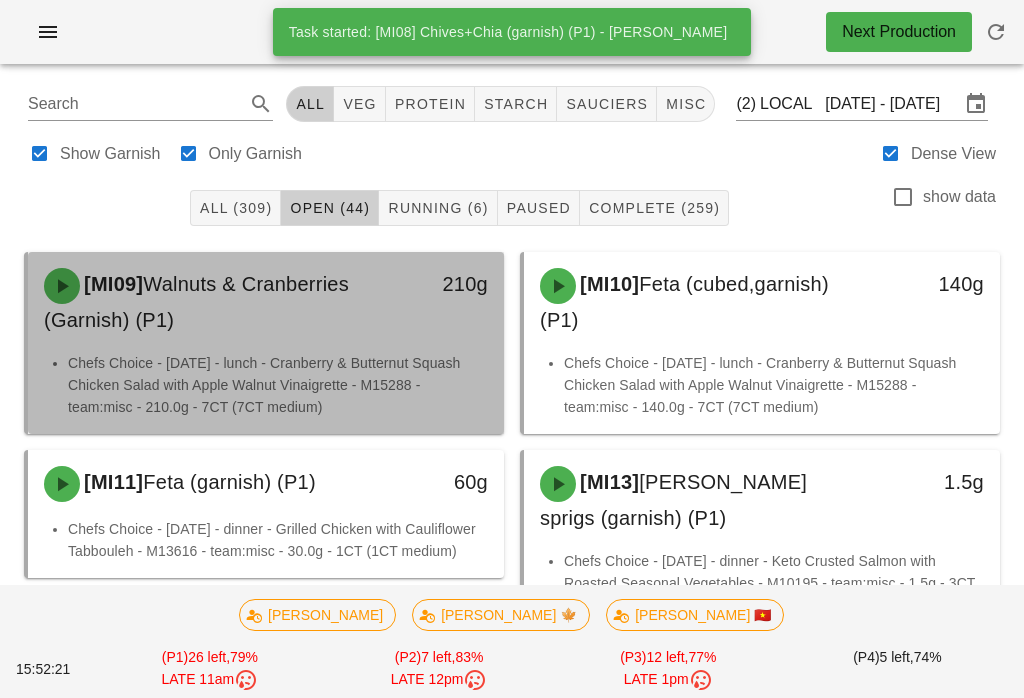 click on "210g" at bounding box center [441, 302] 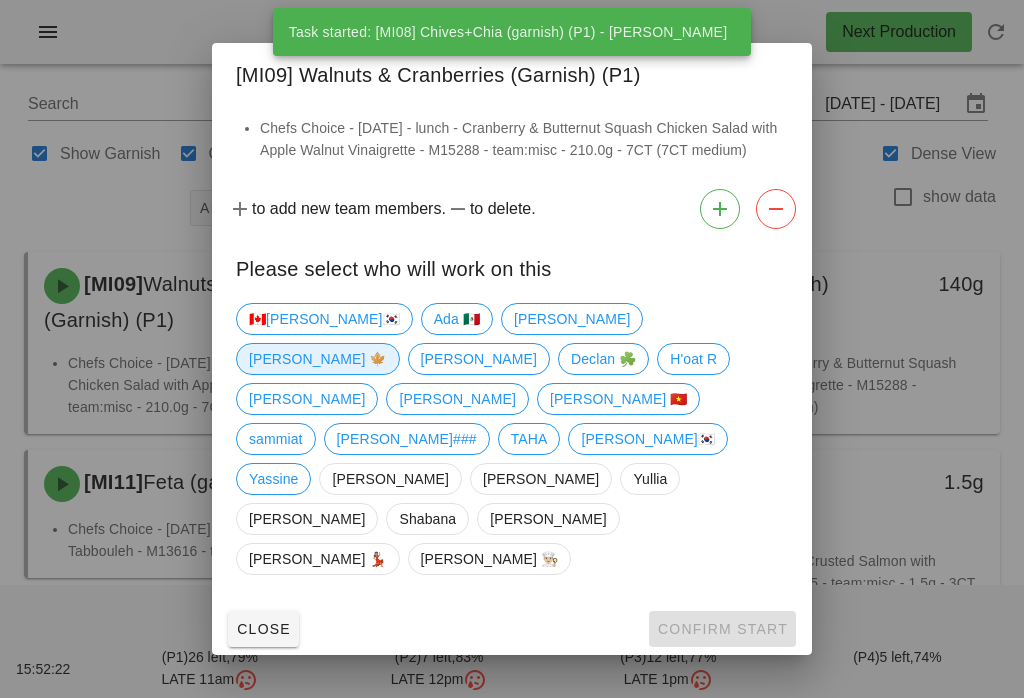 click on "Adam 🍁" at bounding box center (318, 359) 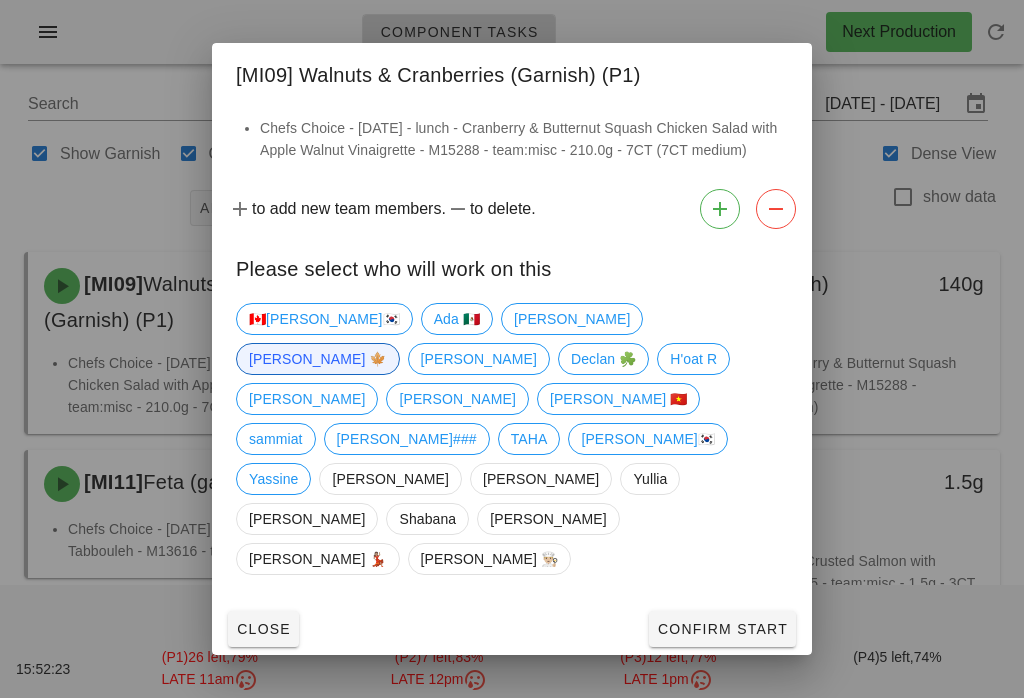 click on "Confirm Start" at bounding box center [722, 629] 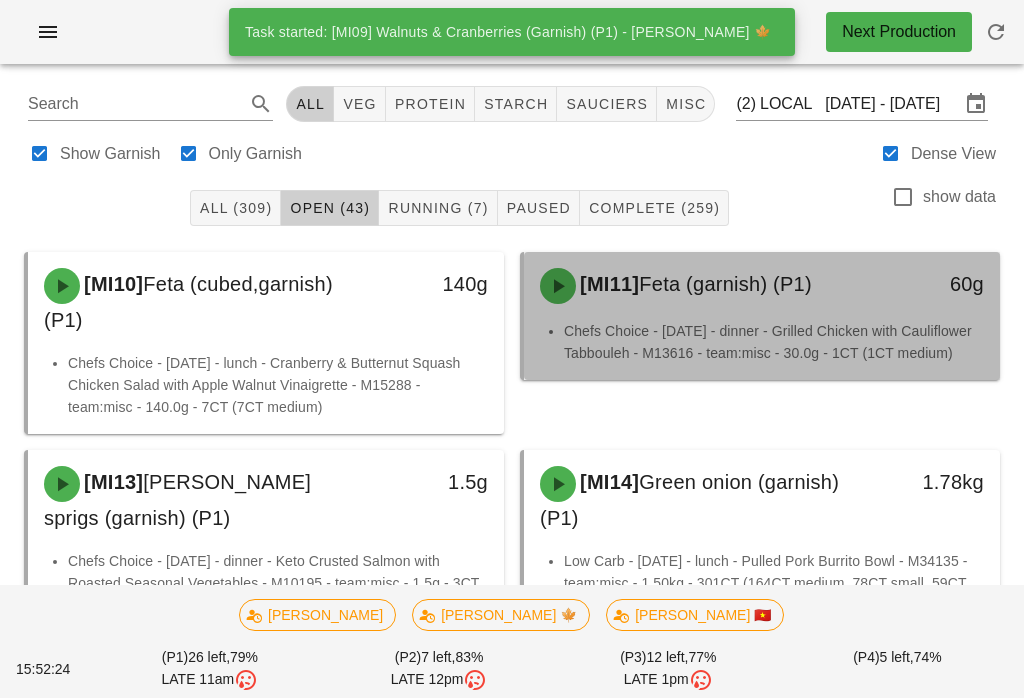 click on "Chefs Choice - Sunday - dinner - Grilled Chicken with Cauliflower Tabbouleh - M13616 - team:misc - 30.0g - 1CT (1CT medium)" at bounding box center [774, 342] 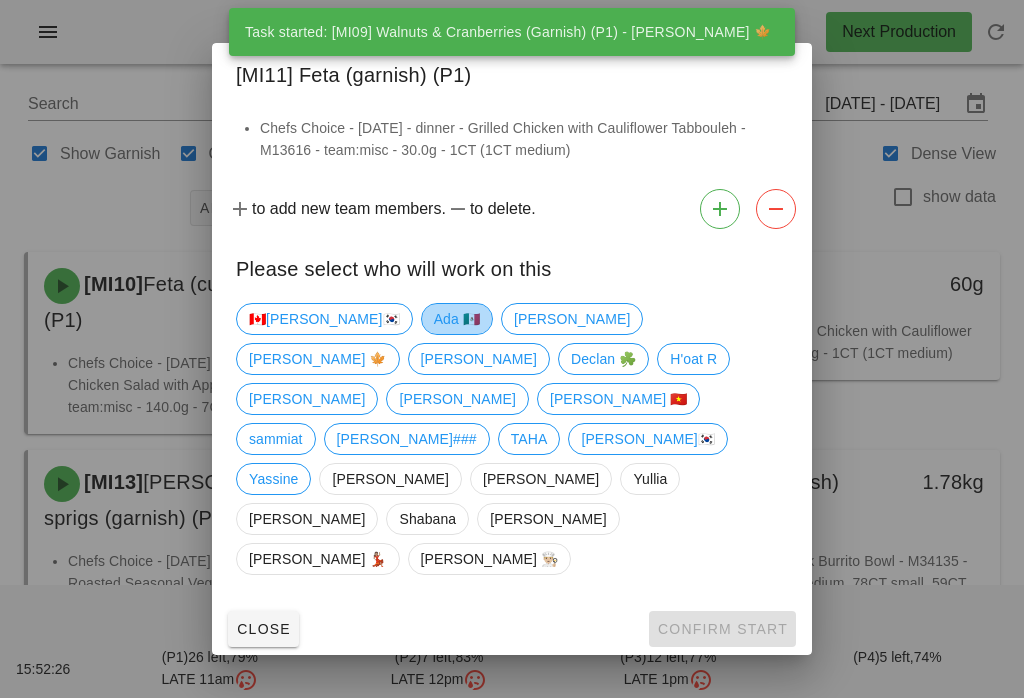 click on "Ada 🇲🇽" at bounding box center (457, 319) 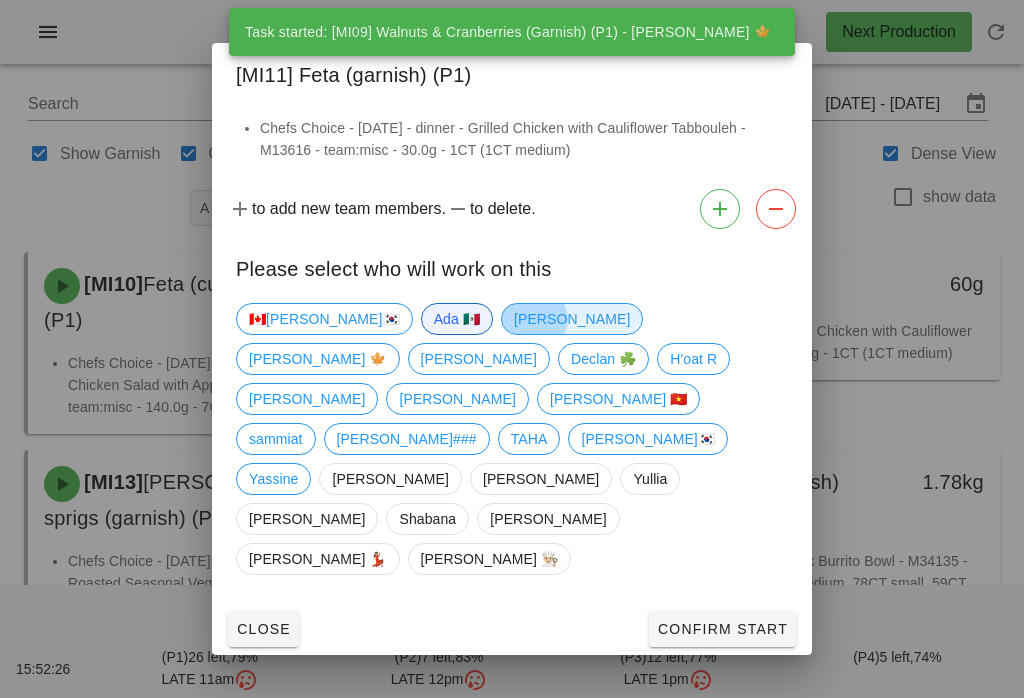 click on "Adam" at bounding box center (572, 319) 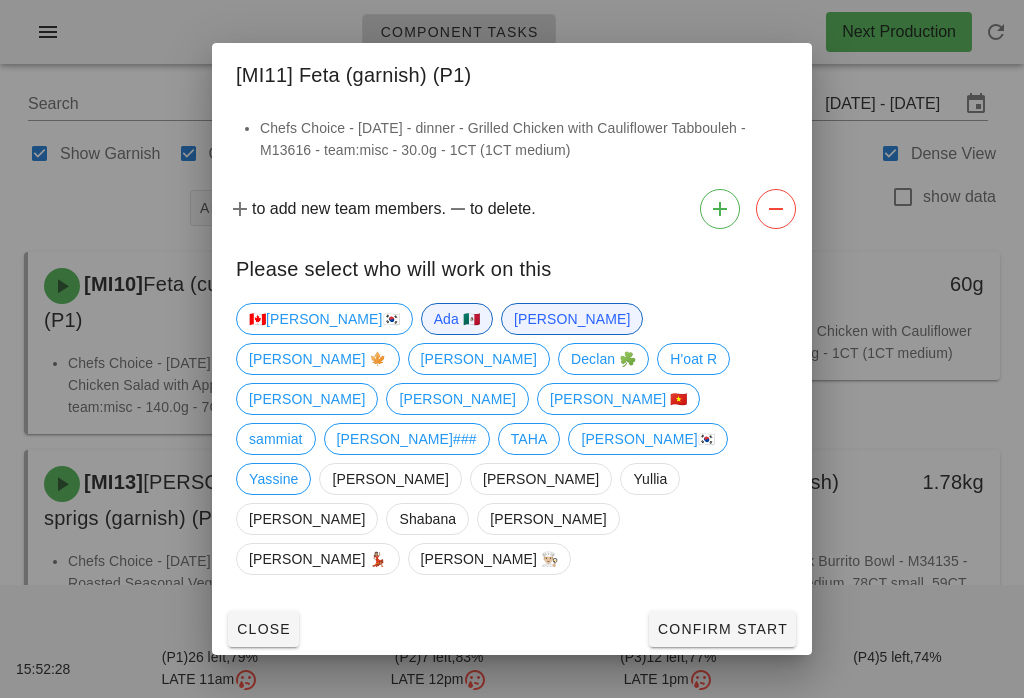 click on "Adam" at bounding box center [572, 319] 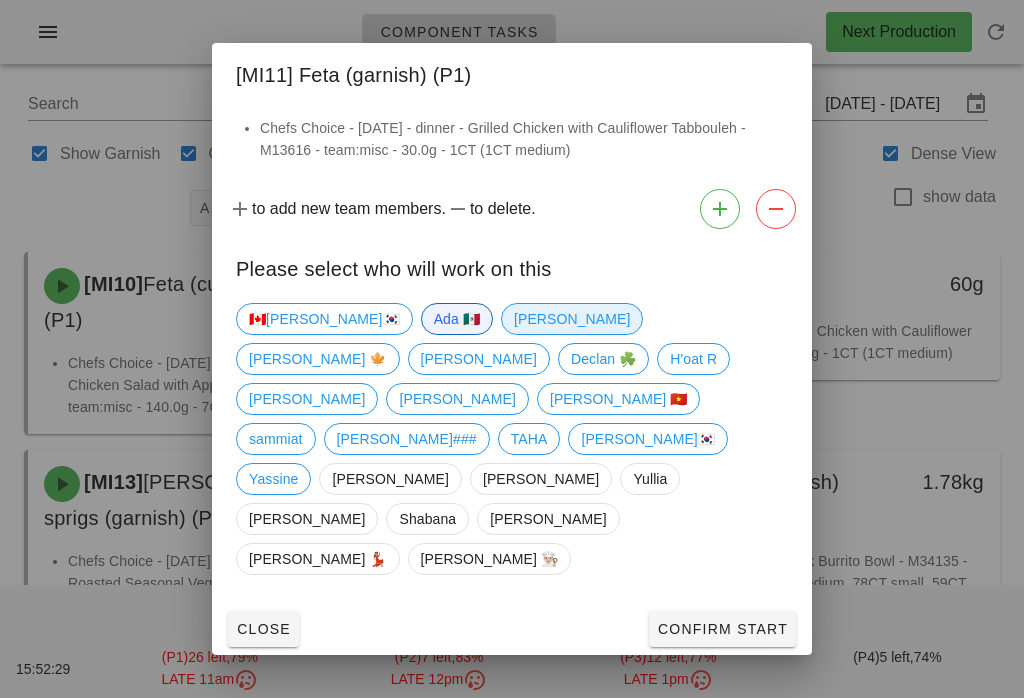 click on "Adam" at bounding box center (572, 319) 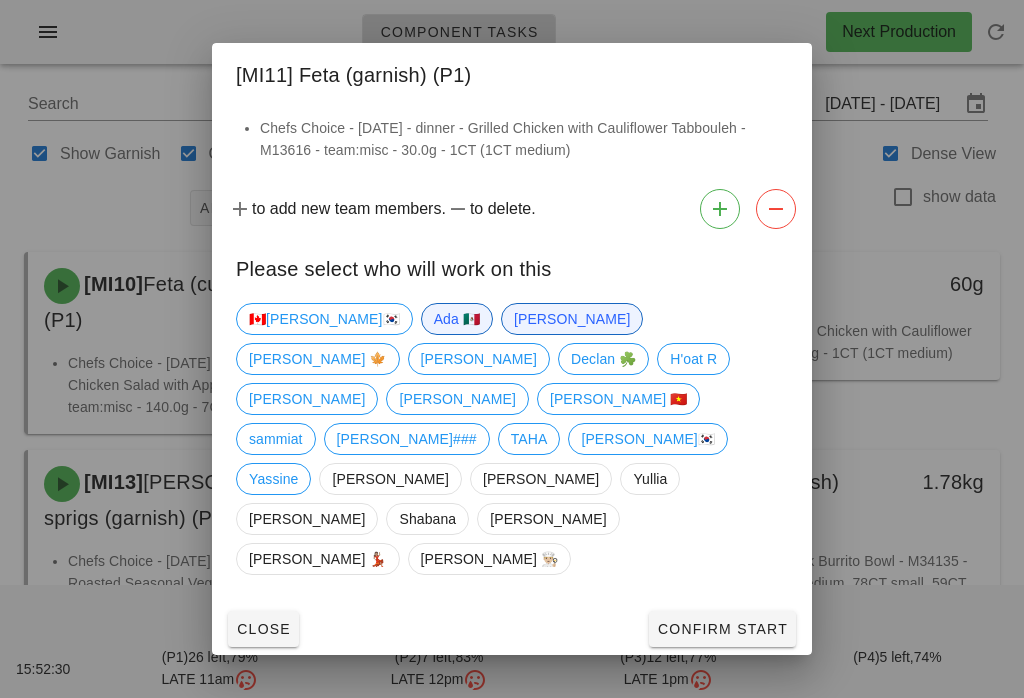 click on "Confirm Start" at bounding box center (722, 629) 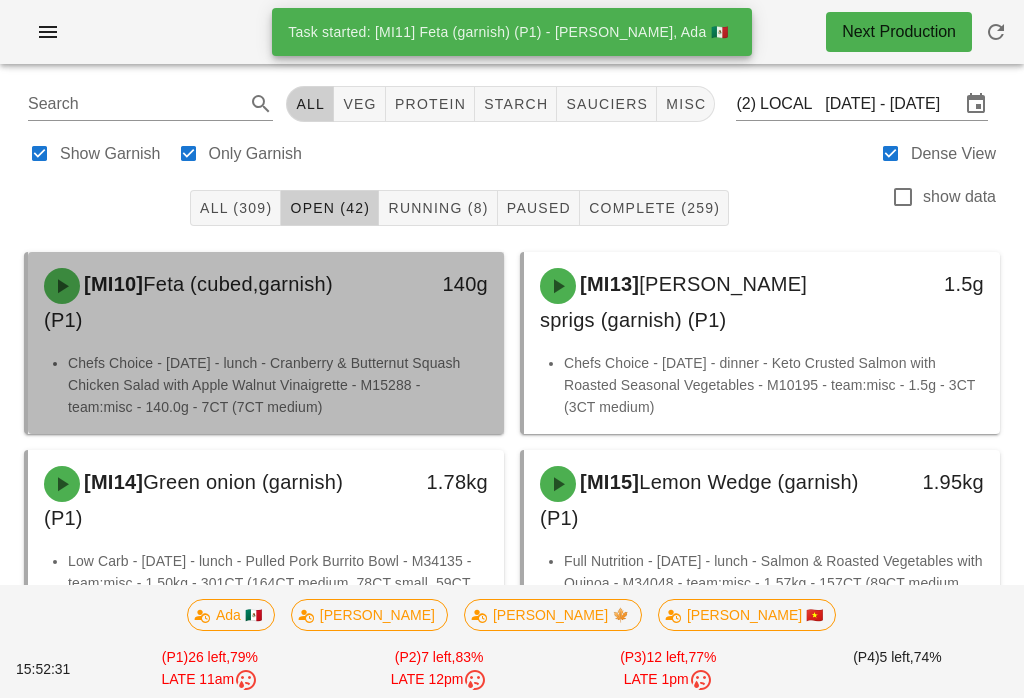 click on "140g" at bounding box center (441, 302) 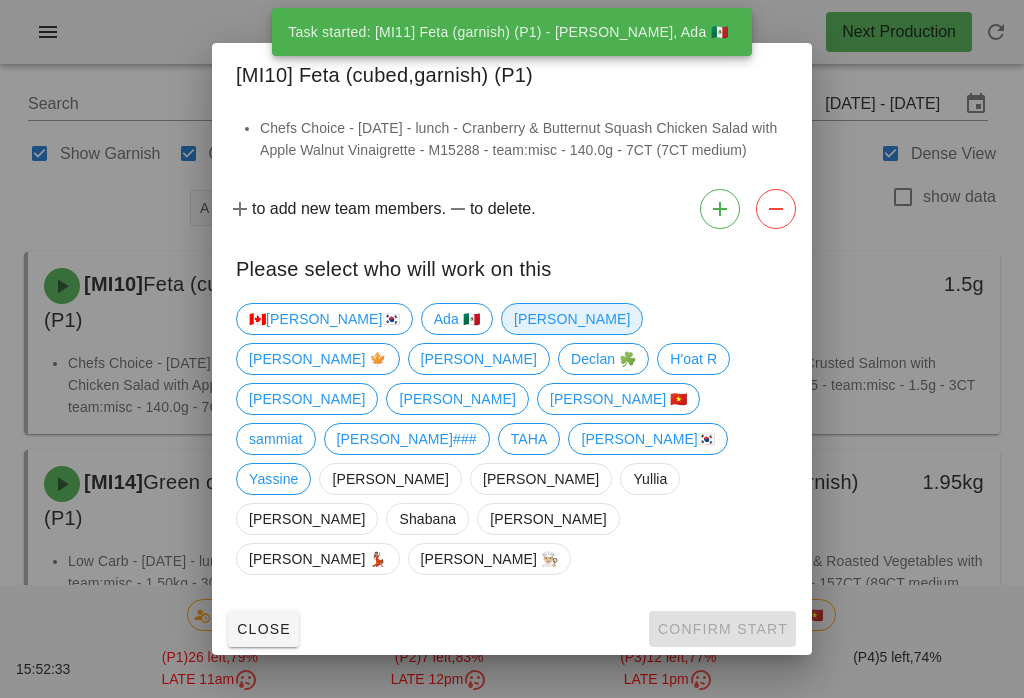 click on "Adam" at bounding box center [572, 319] 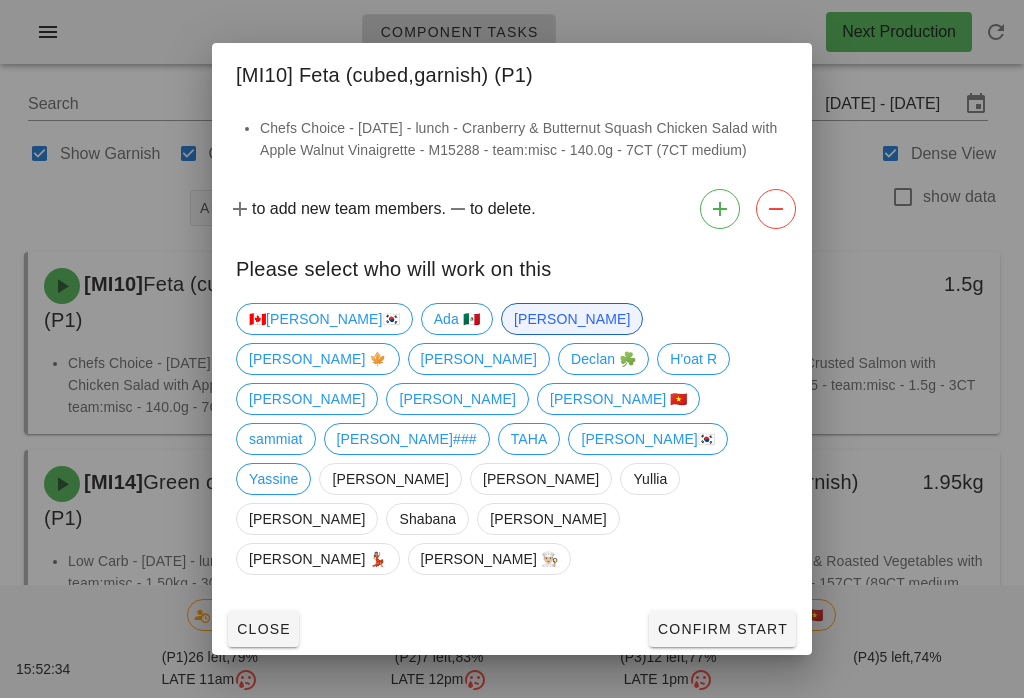 click on "Confirm Start" at bounding box center [722, 629] 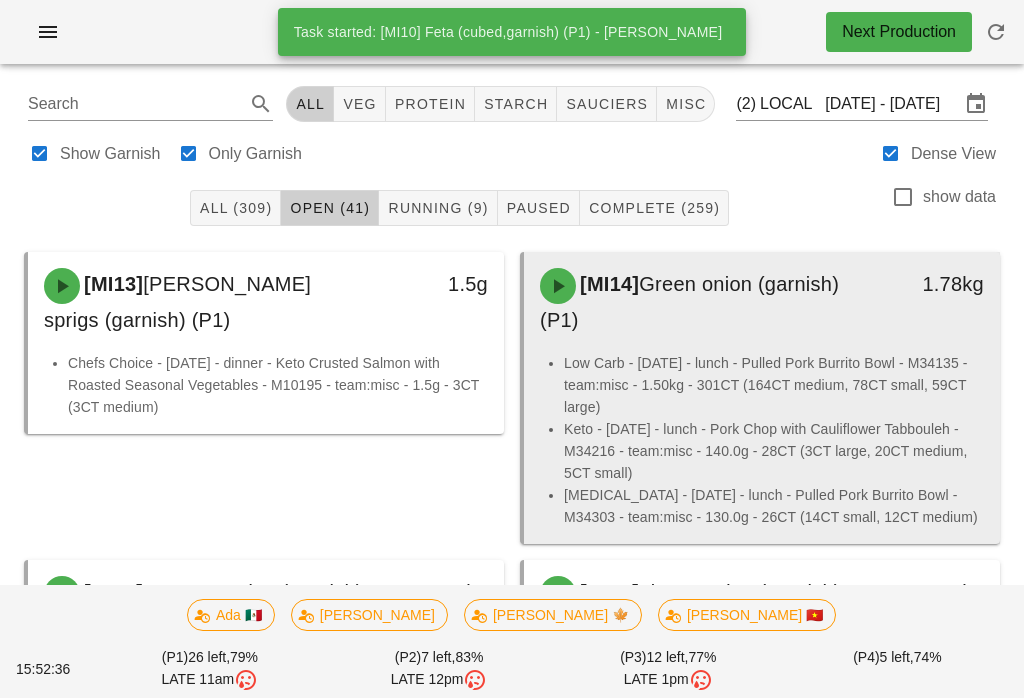 click on "[MI14]   Green onion (garnish) (P1)" at bounding box center (703, 302) 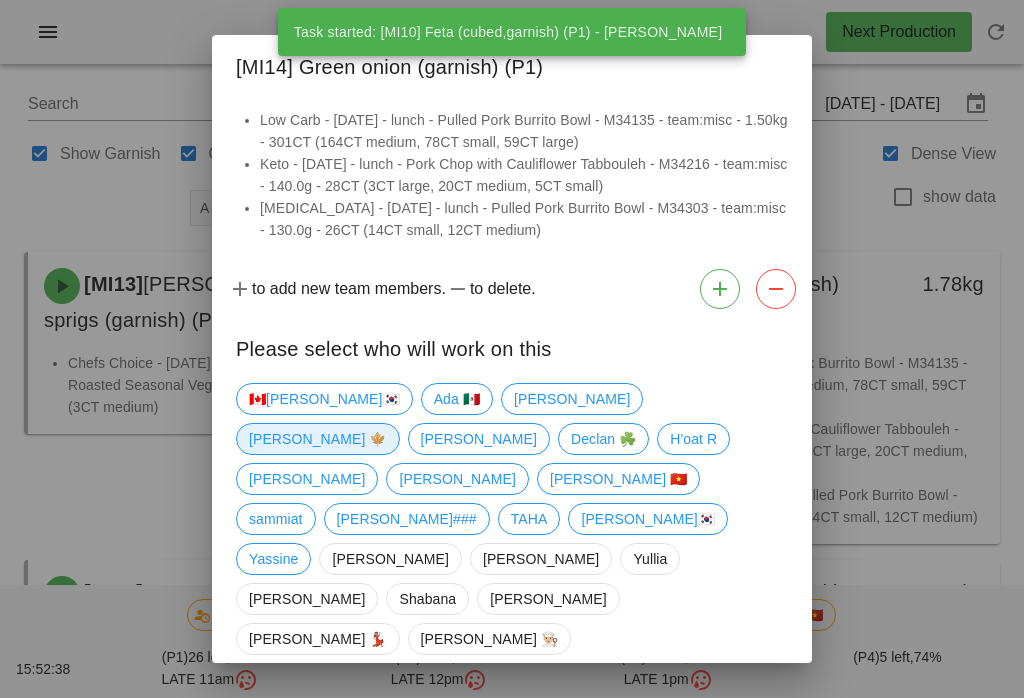 click on "Adam 🍁" at bounding box center [318, 439] 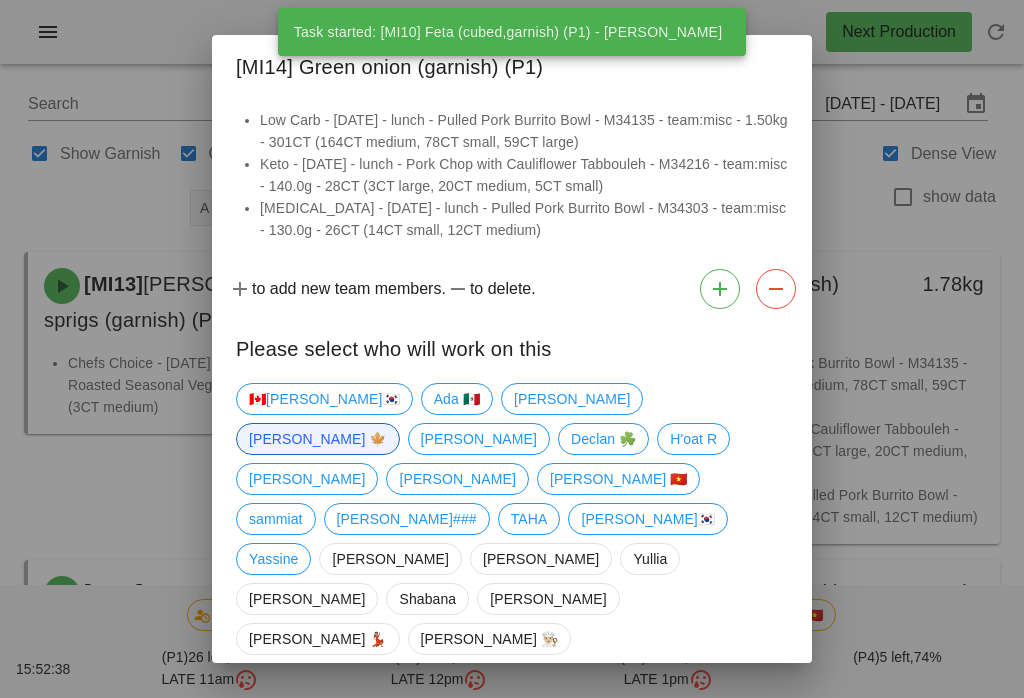 click on "Confirm Start" at bounding box center (722, 709) 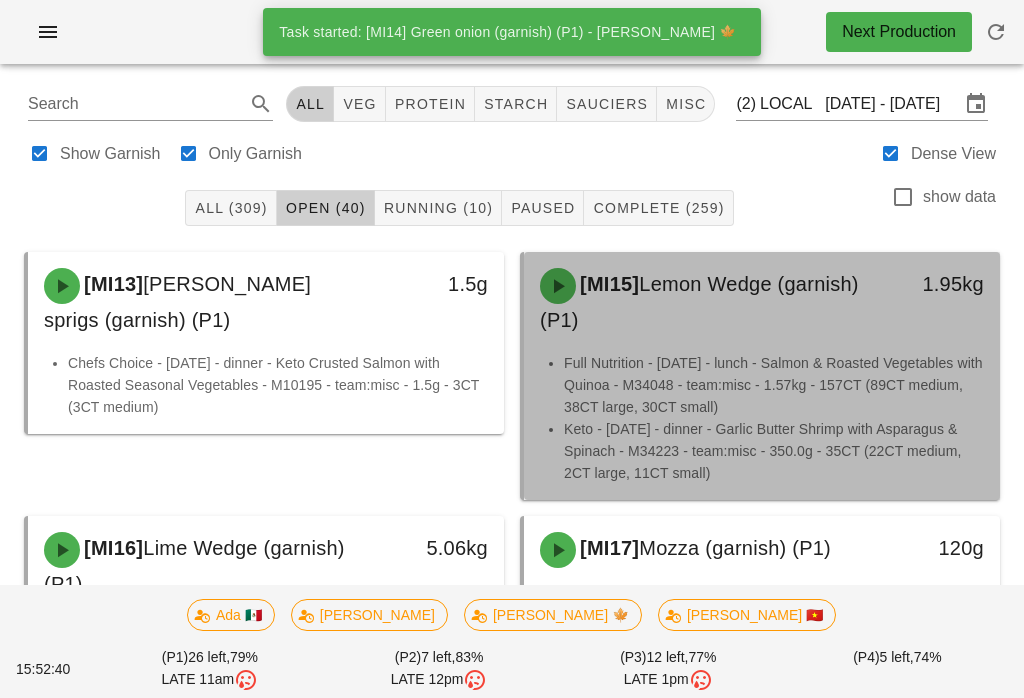click on "Full Nutrition - Monday - lunch - Salmon & Roasted Vegetables with Quinoa - M34048 - team:misc - 1.57kg - 157CT (89CT medium, 38CT large, 30CT small)" at bounding box center (774, 385) 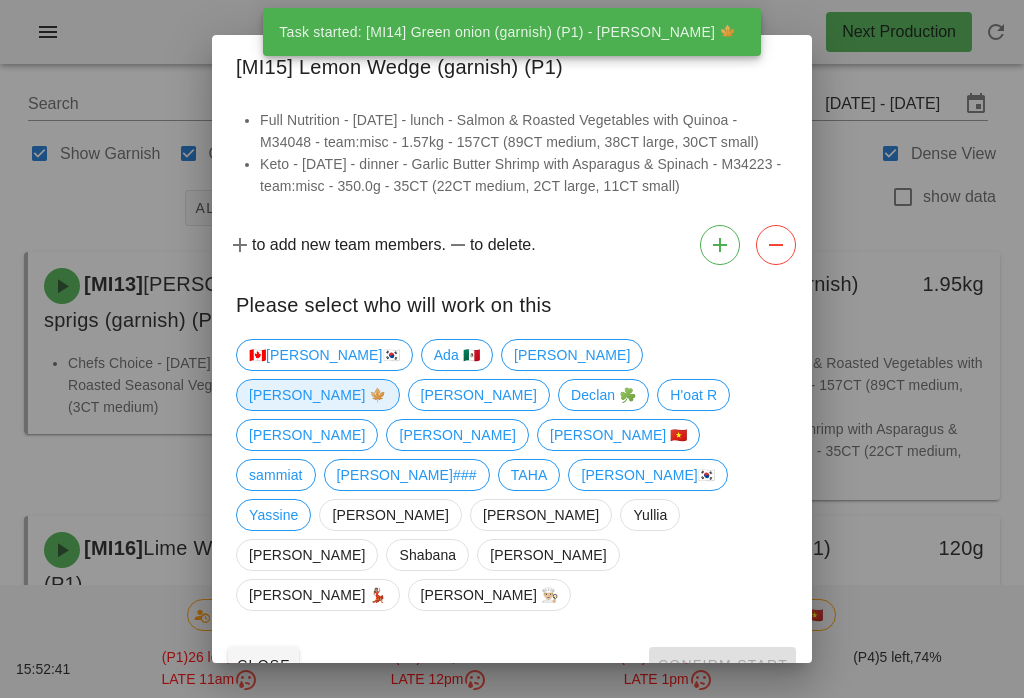click on "Adam 🍁" at bounding box center (318, 395) 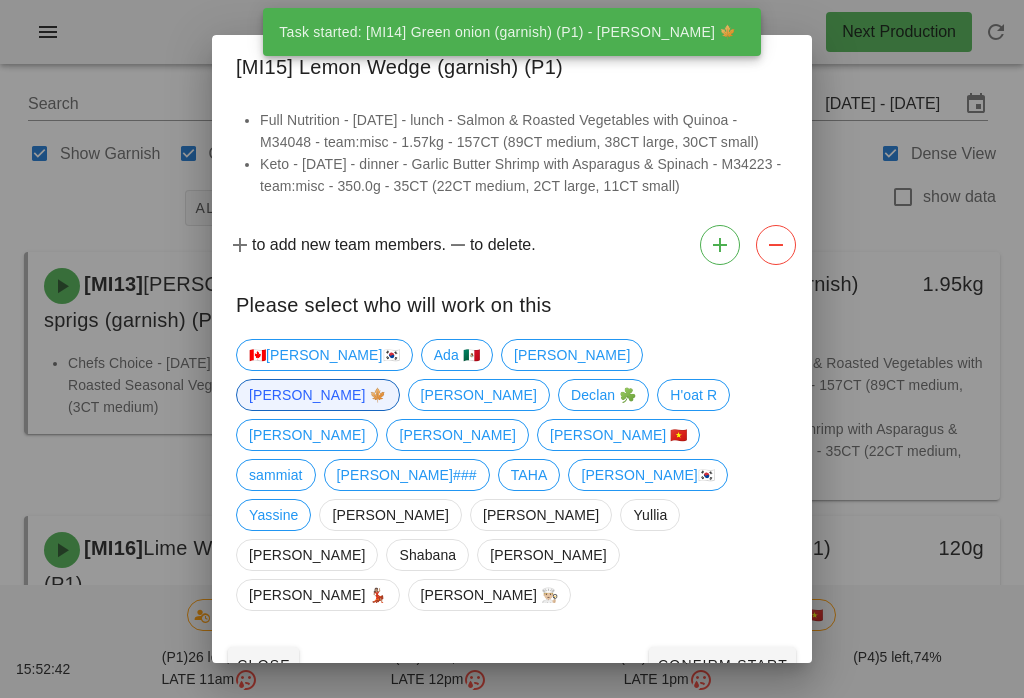 click on "Confirm Start" at bounding box center [722, 665] 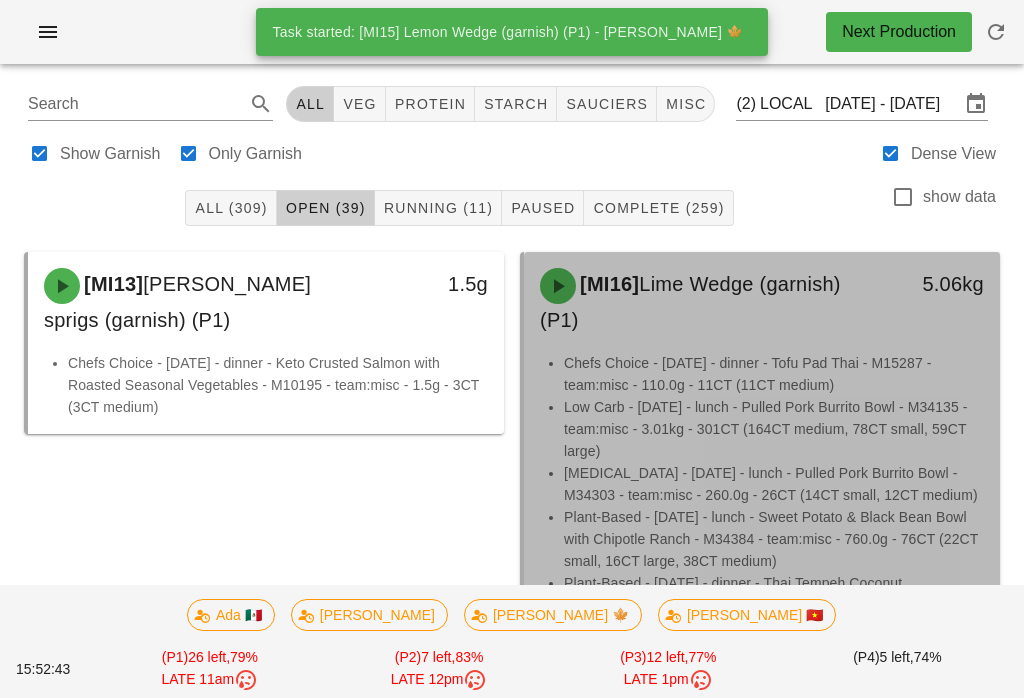 click on "Chefs Choice - Sunday - dinner - Tofu Pad Thai - M15287 - team:misc - 110.0g - 11CT (11CT medium)" at bounding box center [774, 374] 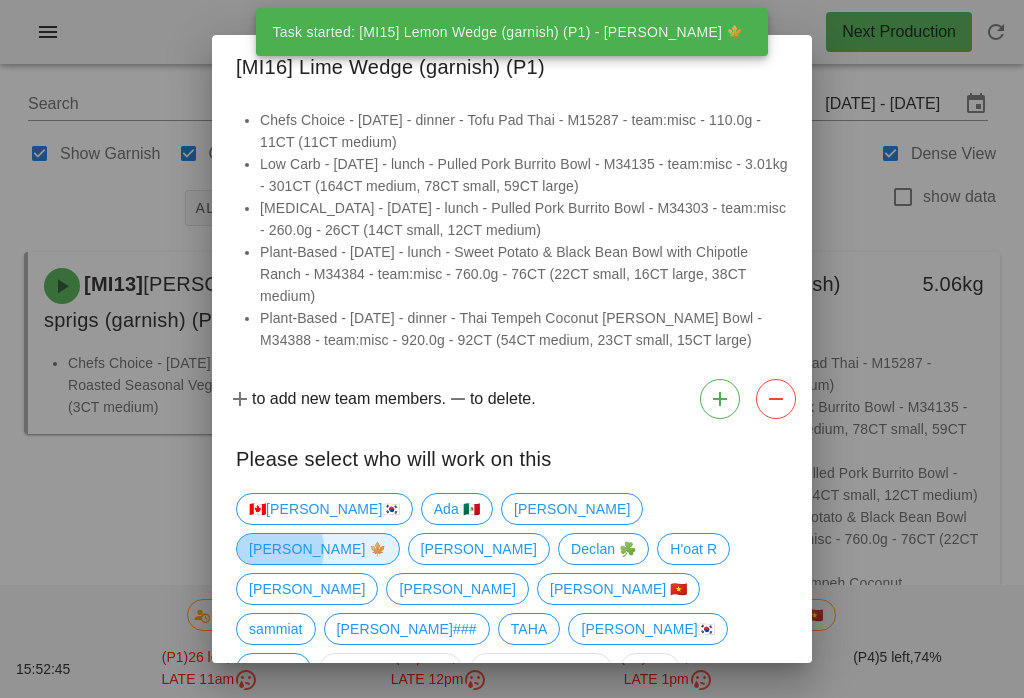 click on "Adam 🍁" at bounding box center [318, 549] 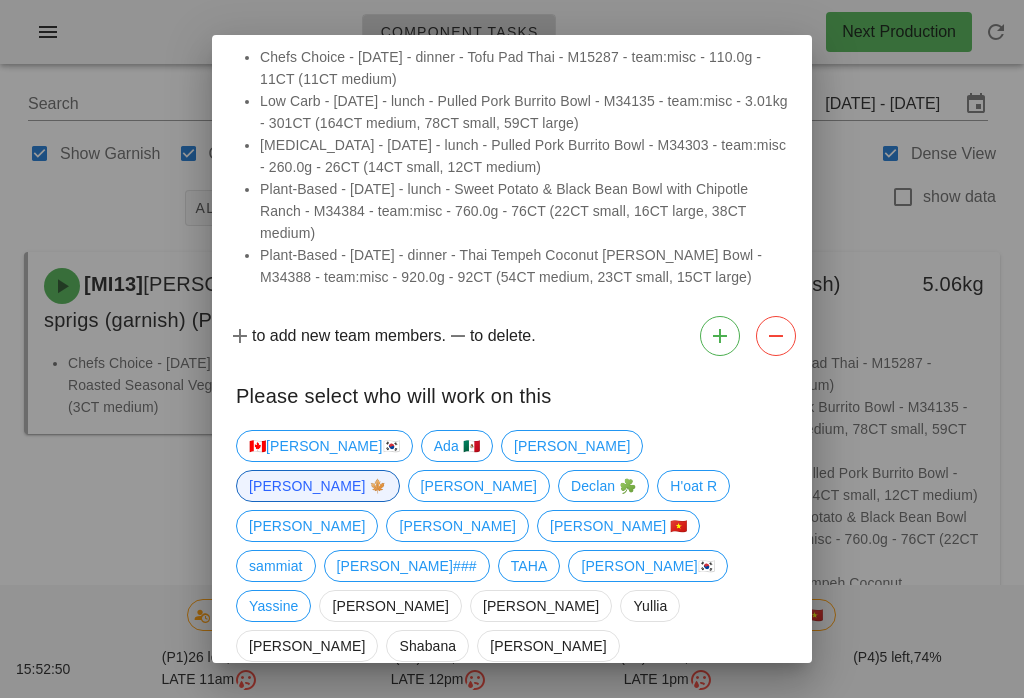 scroll, scrollTop: 62, scrollLeft: 0, axis: vertical 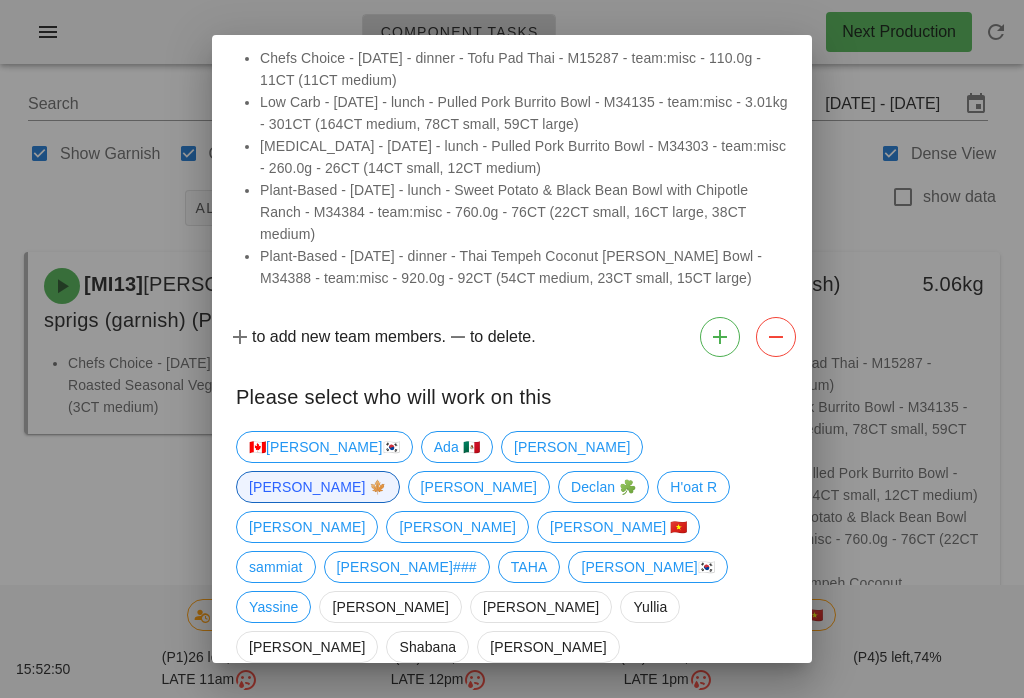 click on "Confirm Start" at bounding box center (722, 757) 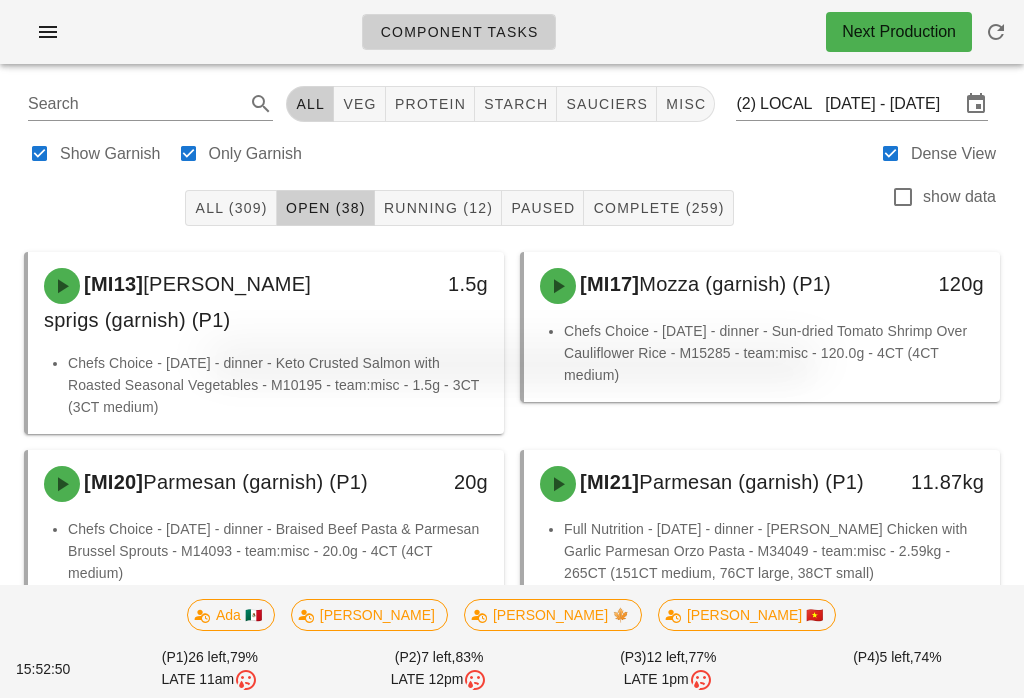 scroll, scrollTop: 0, scrollLeft: 0, axis: both 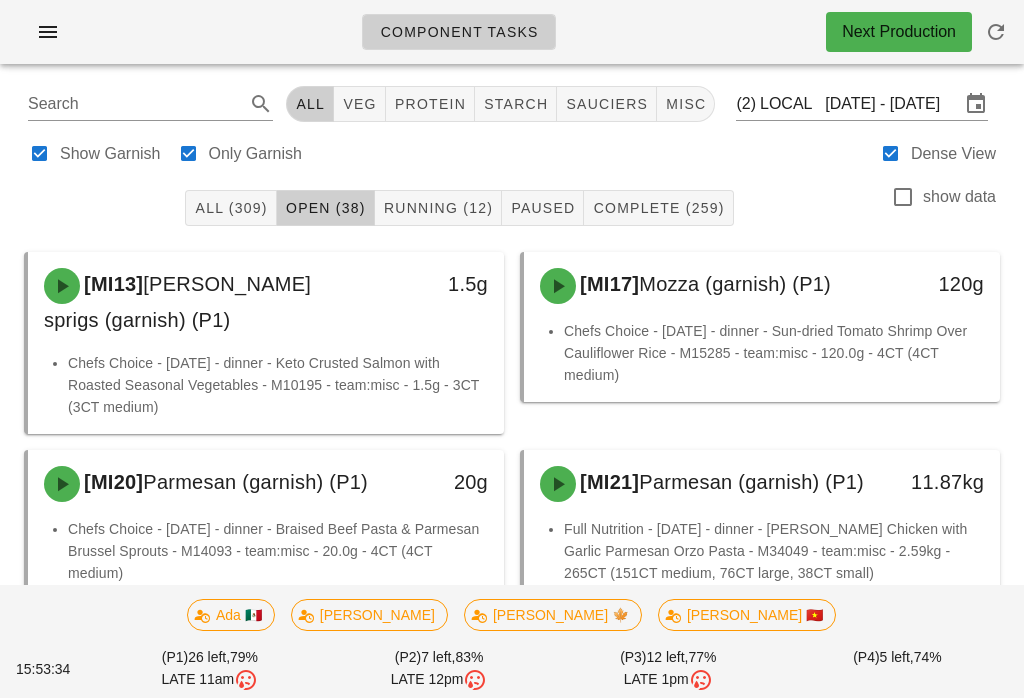click on "Running (12)" at bounding box center [438, 208] 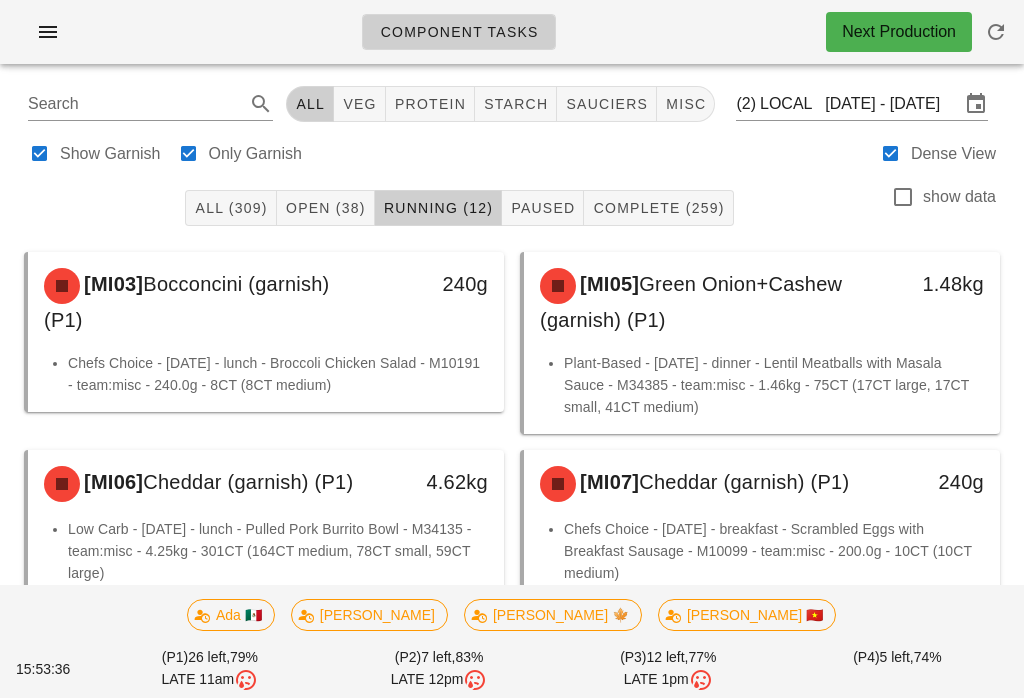 click on "Open (38)" at bounding box center [326, 208] 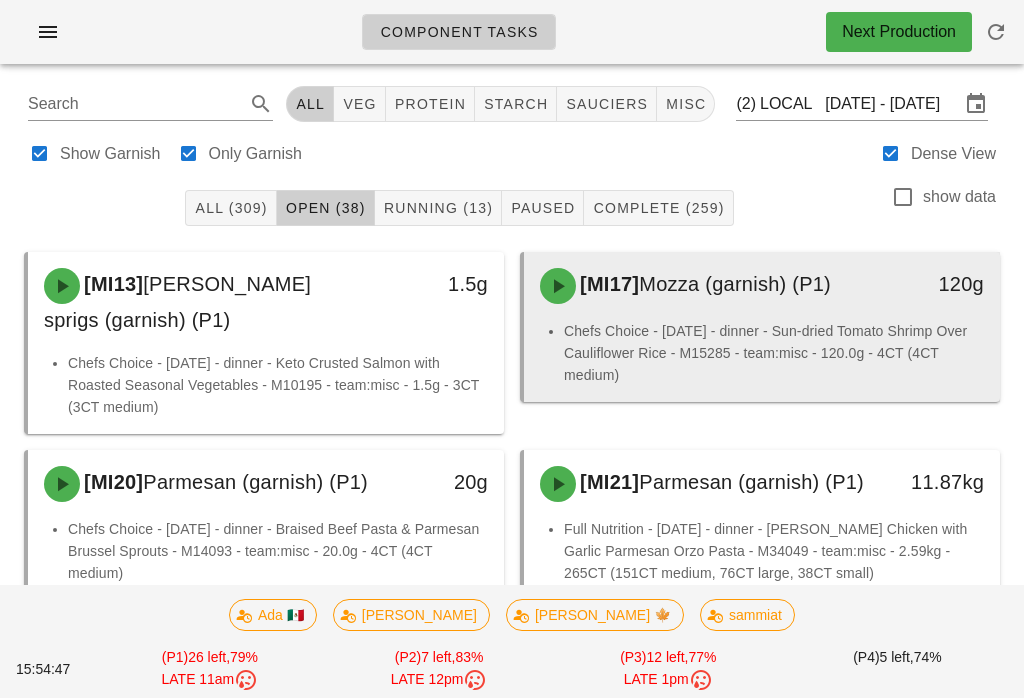 click on "[MI17]   Mozza (garnish) (P1)" at bounding box center [703, 286] 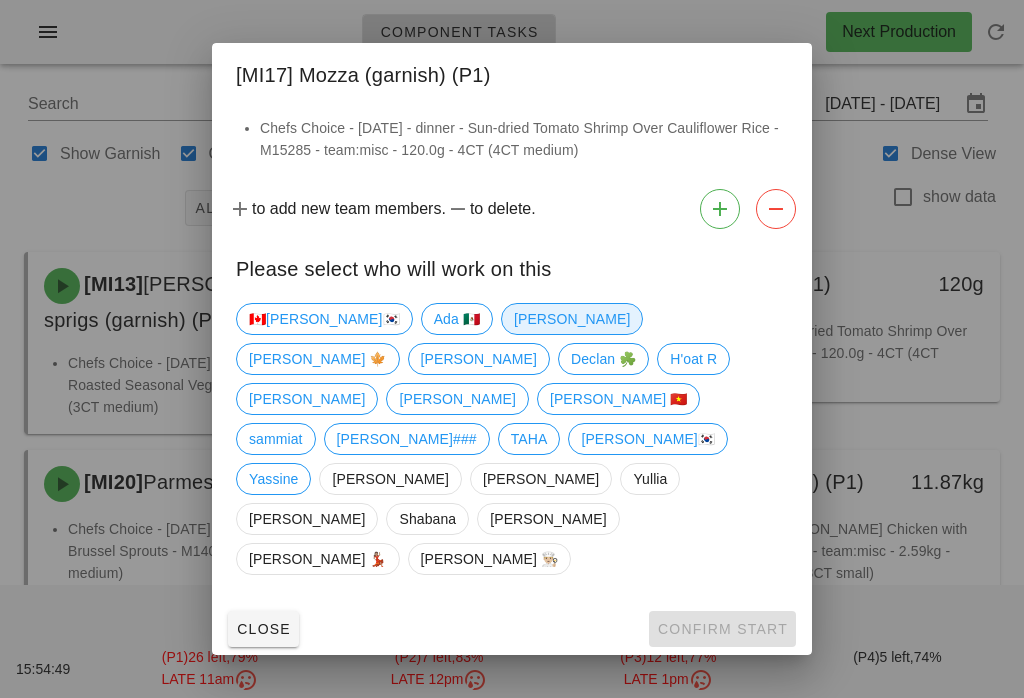 click on "Adam" at bounding box center (572, 319) 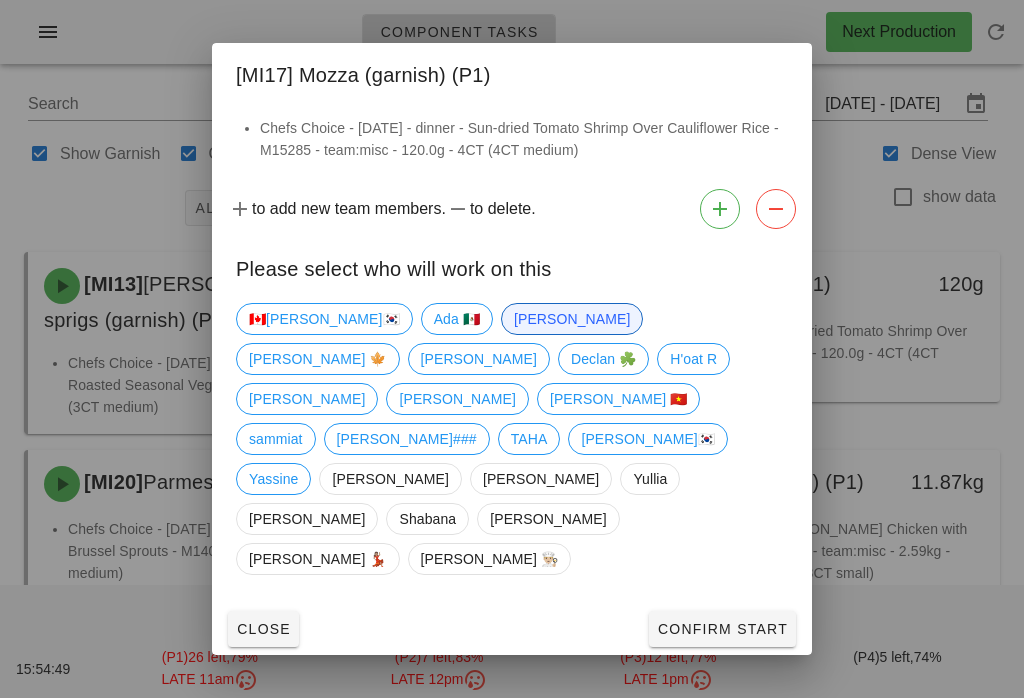 click on "Confirm Start" at bounding box center (722, 629) 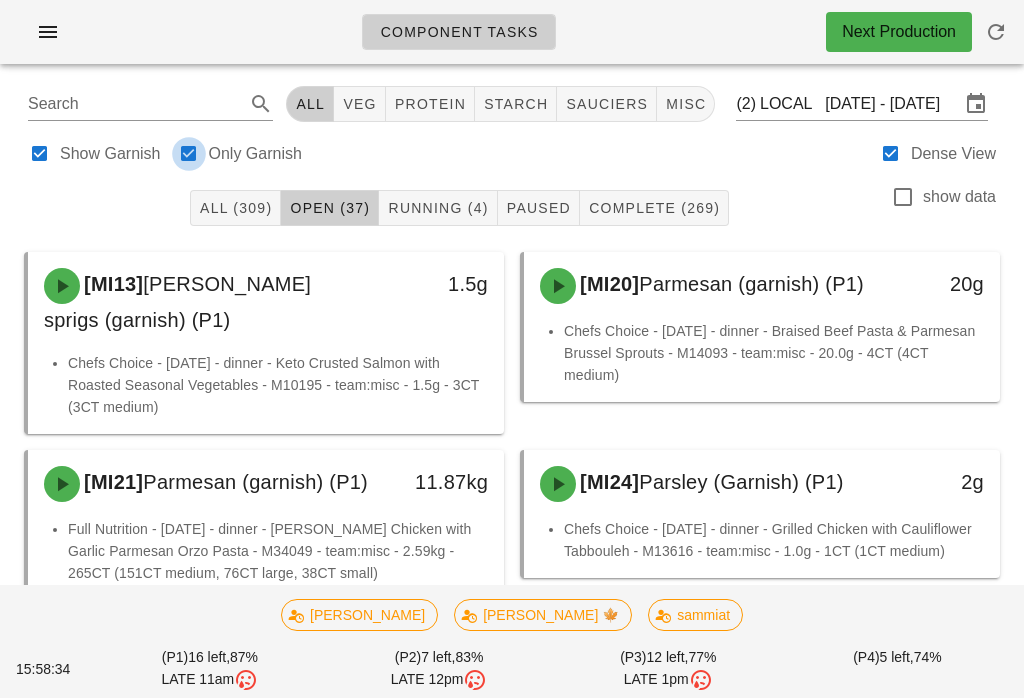 click at bounding box center [189, 154] 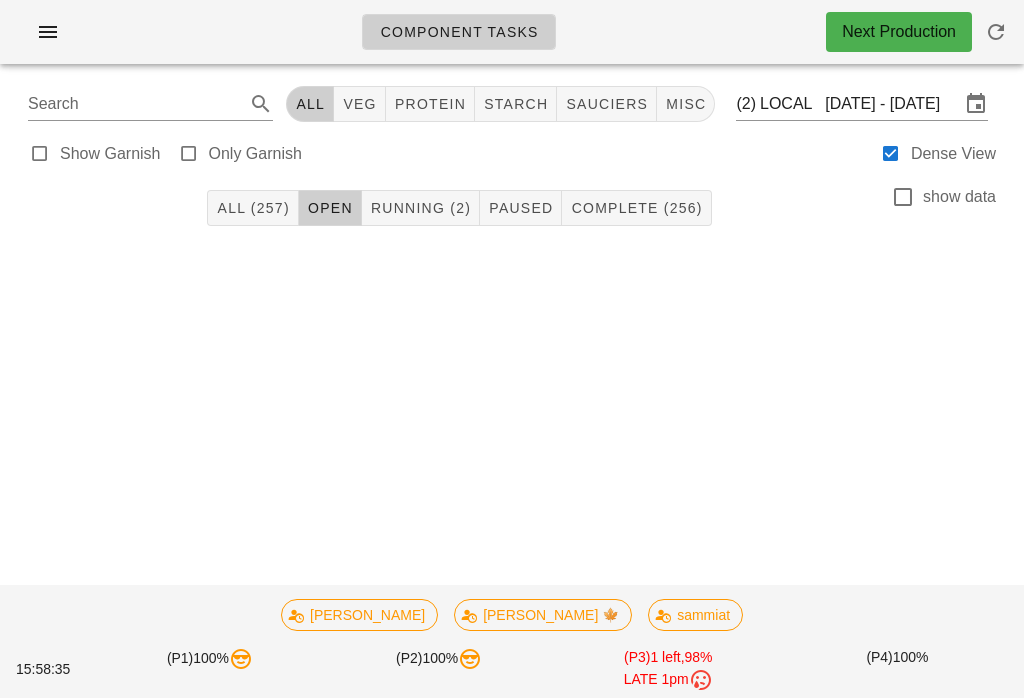 click at bounding box center [40, 154] 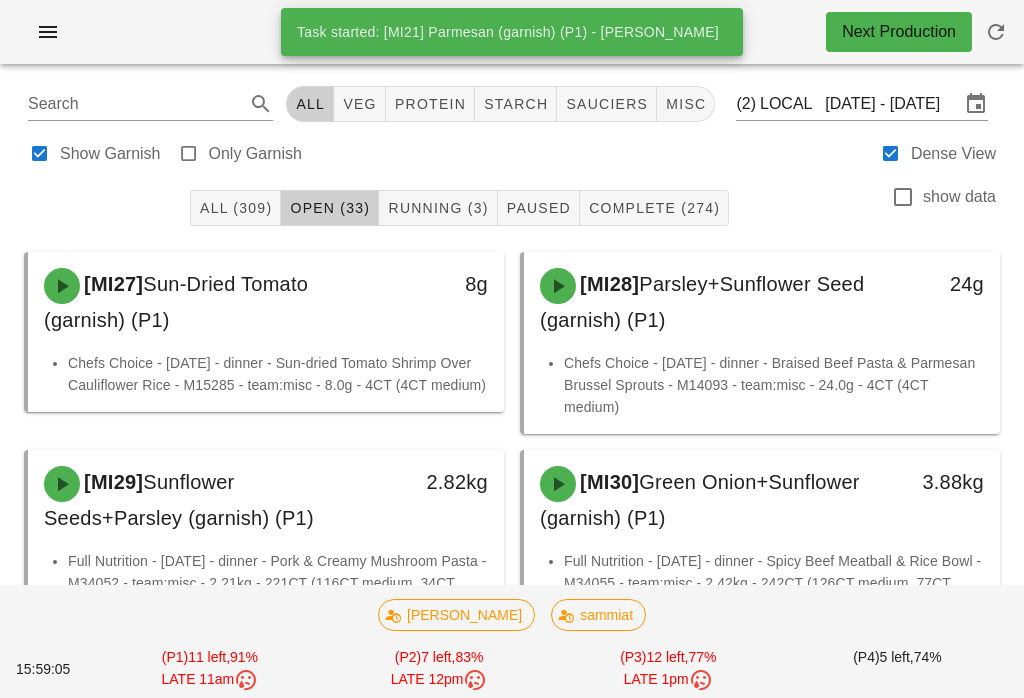 click at bounding box center [48, 32] 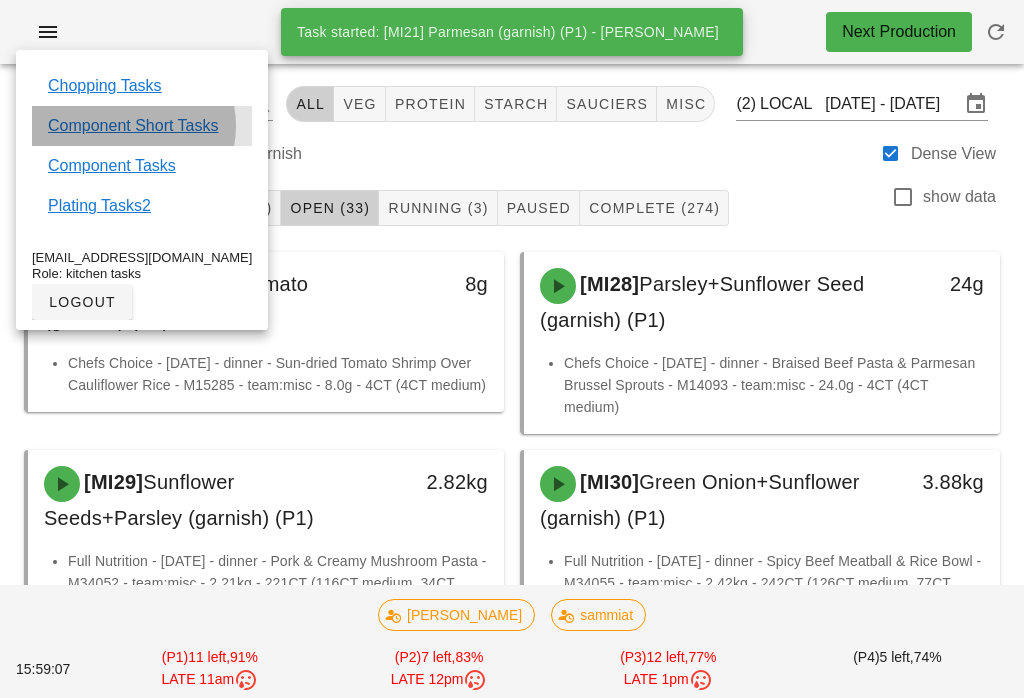 click on "Component Short Tasks" at bounding box center (133, 126) 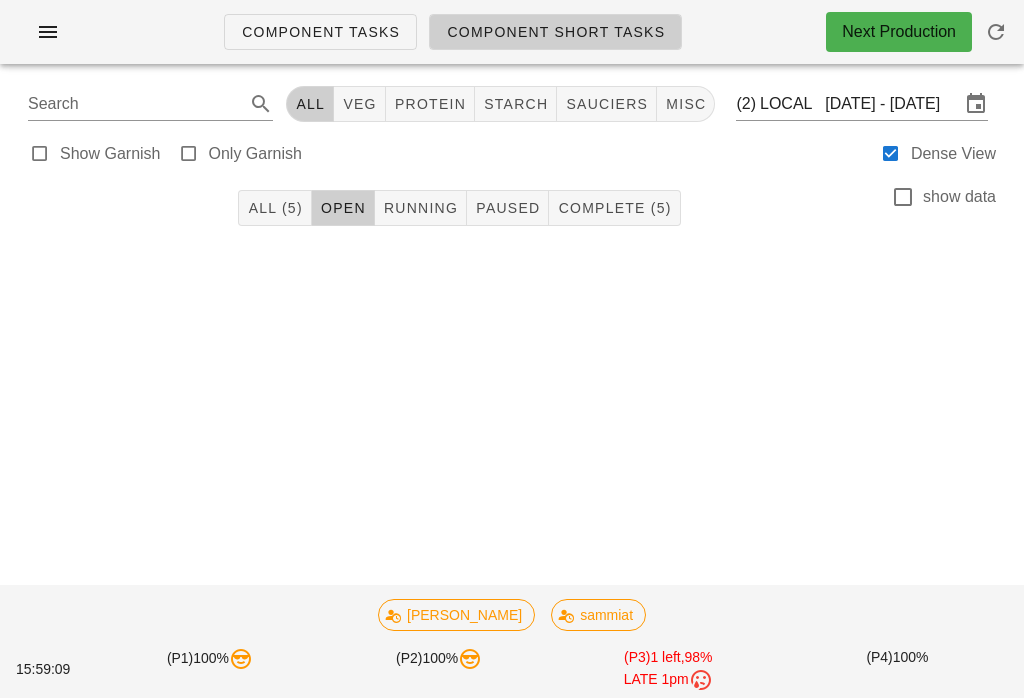 click on "All (5)" at bounding box center (274, 208) 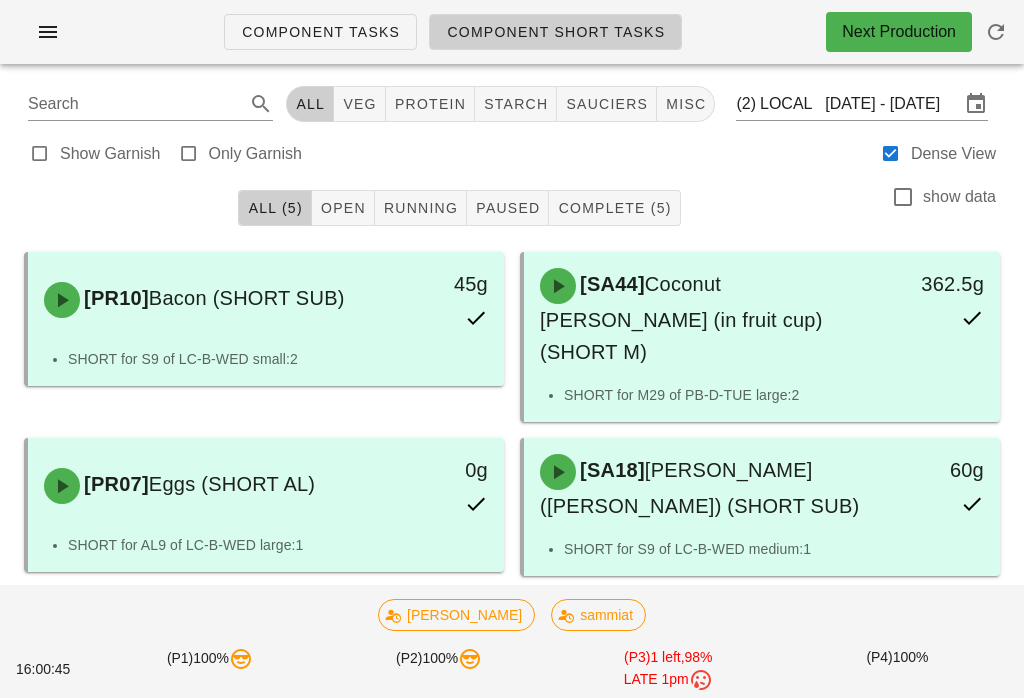 click on "Component Tasks" at bounding box center (320, 32) 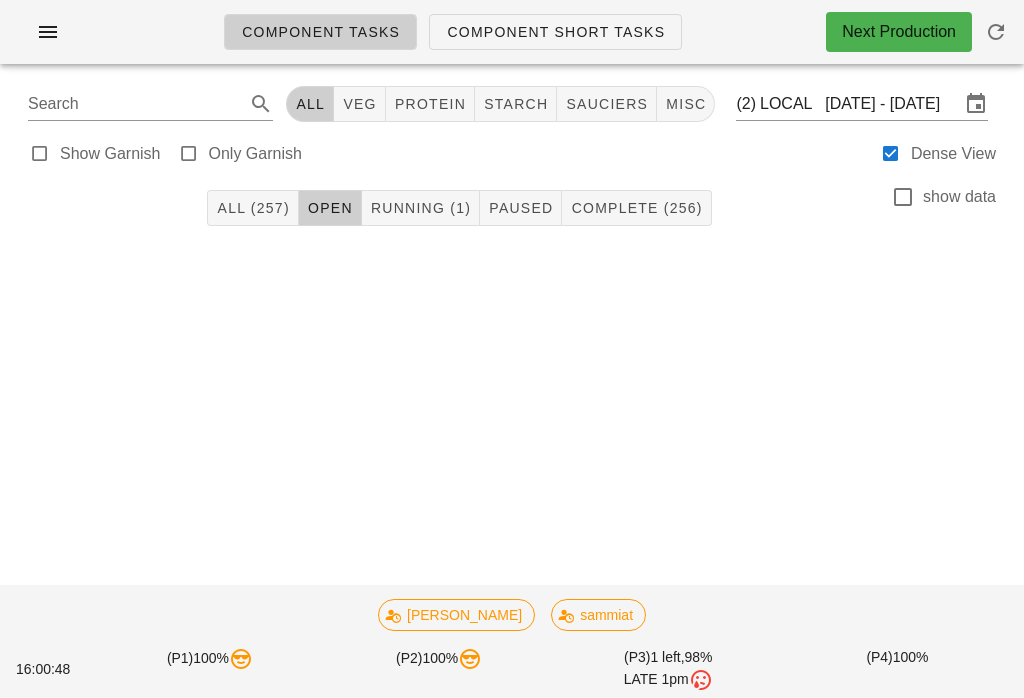 click on "Running (1)" at bounding box center [420, 208] 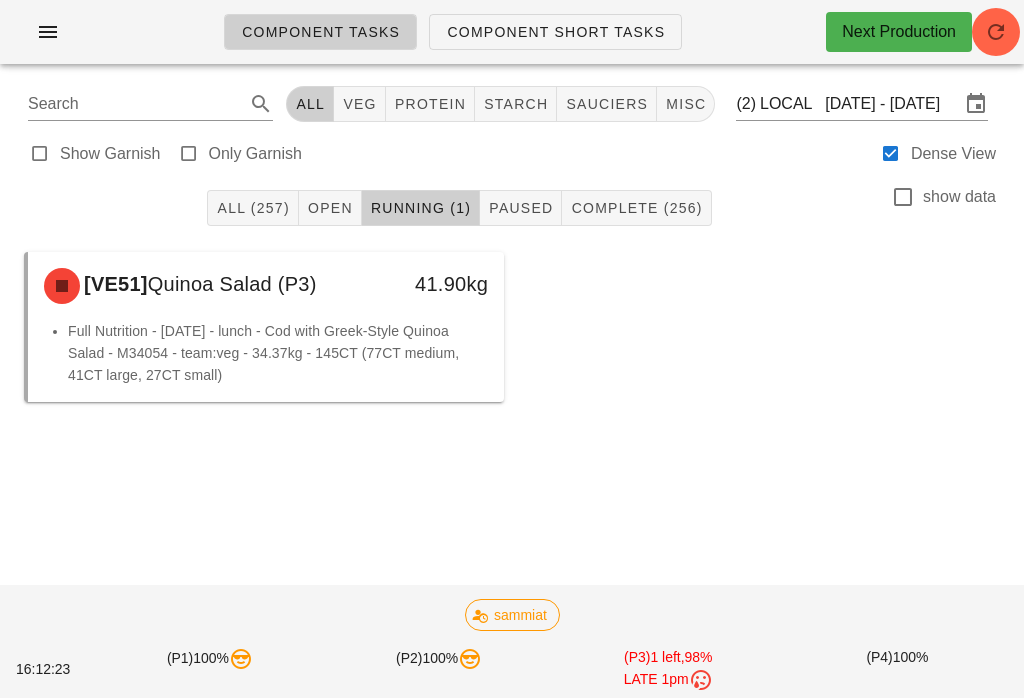 click at bounding box center (996, 32) 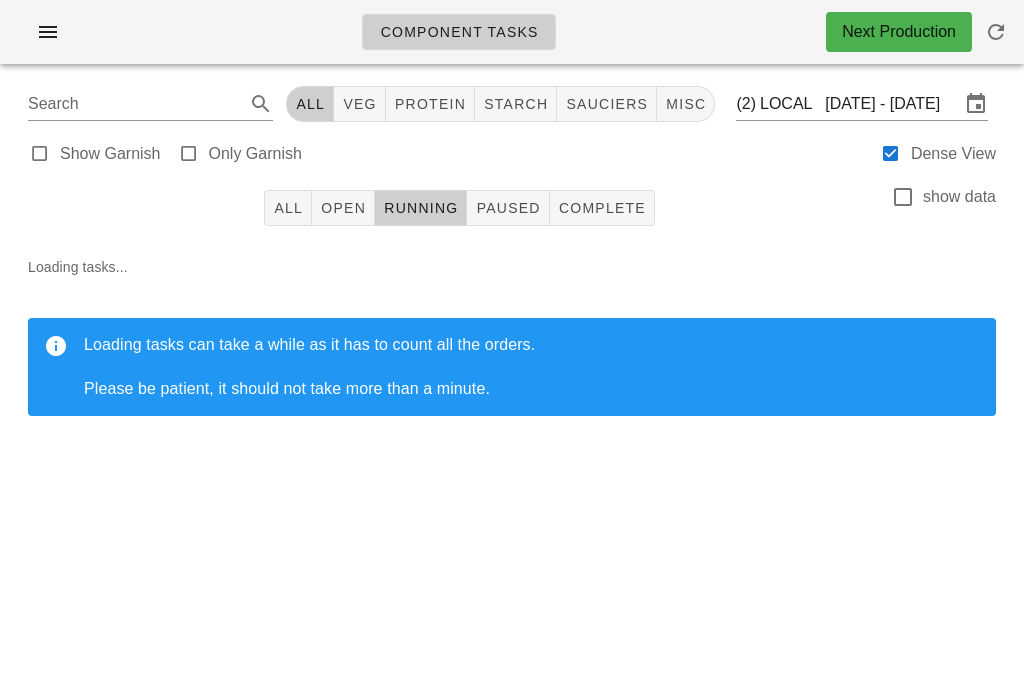 scroll, scrollTop: 0, scrollLeft: 0, axis: both 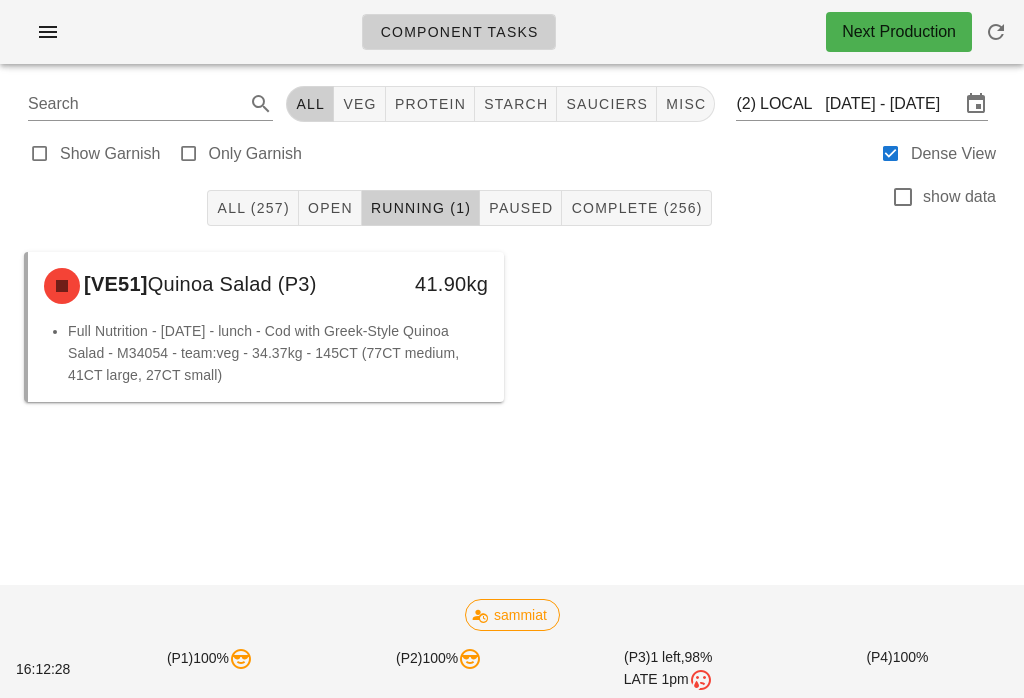 click at bounding box center (48, 32) 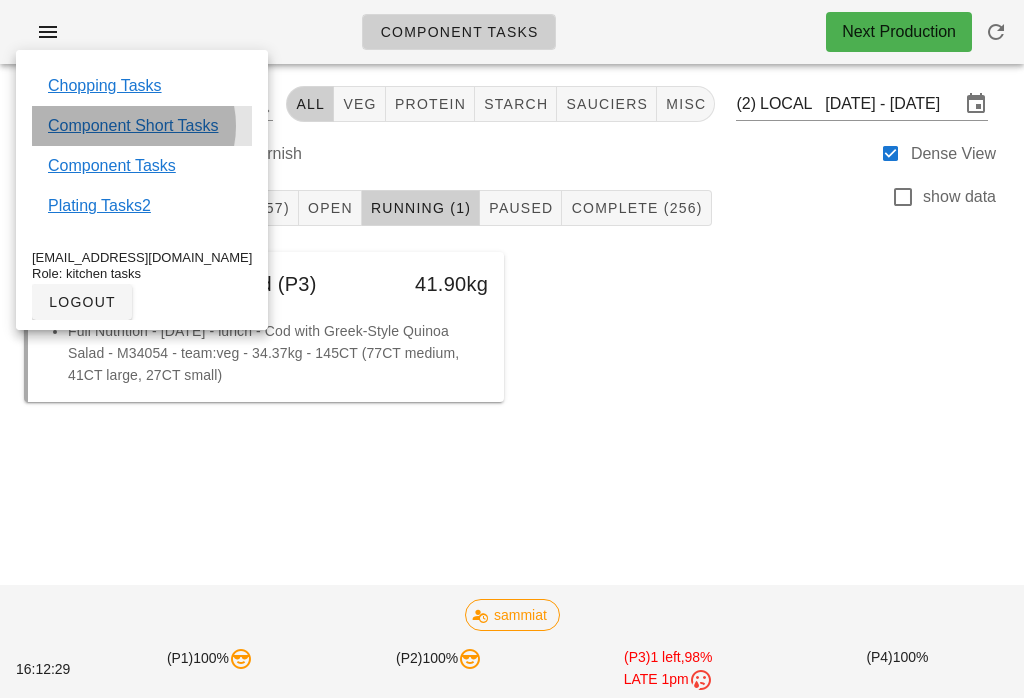 click on "Component Short Tasks" at bounding box center [133, 126] 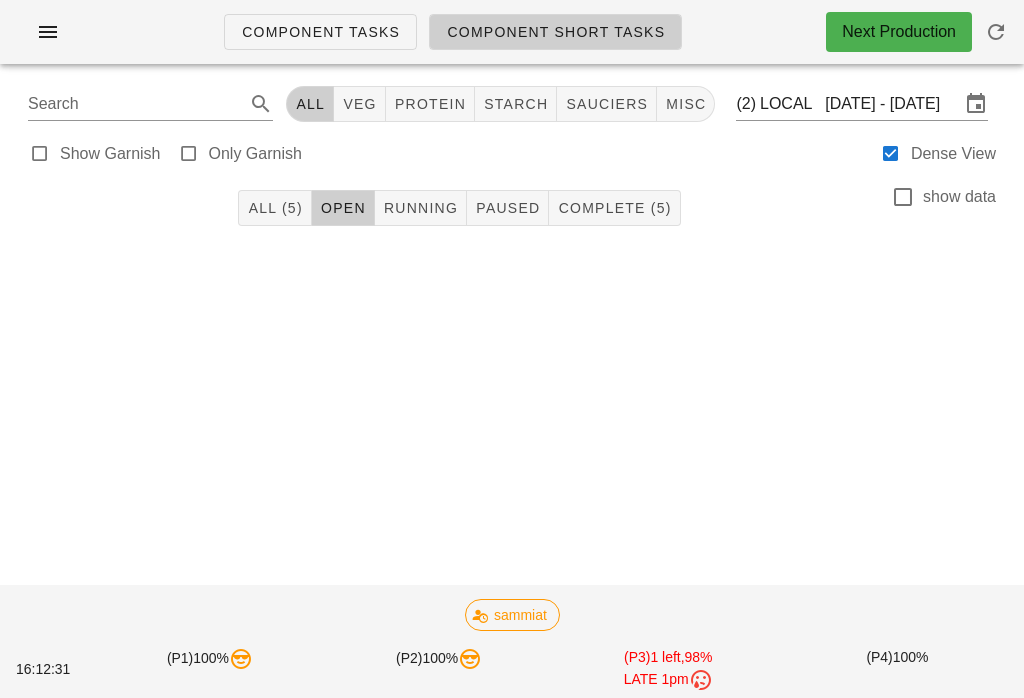 click on "All (5)" at bounding box center (274, 208) 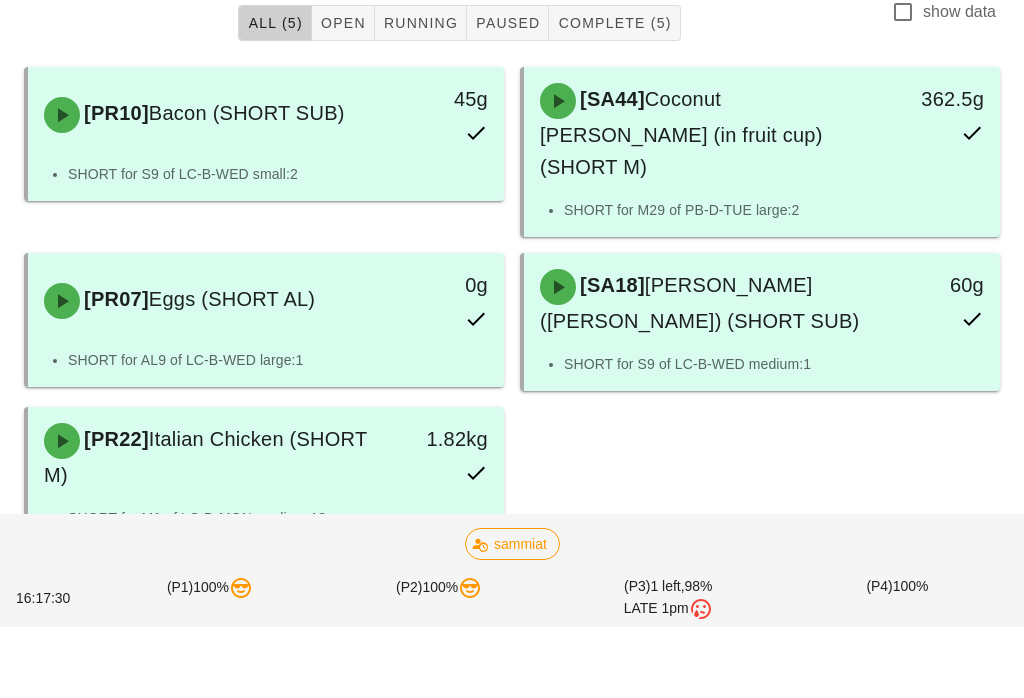 scroll, scrollTop: 113, scrollLeft: 0, axis: vertical 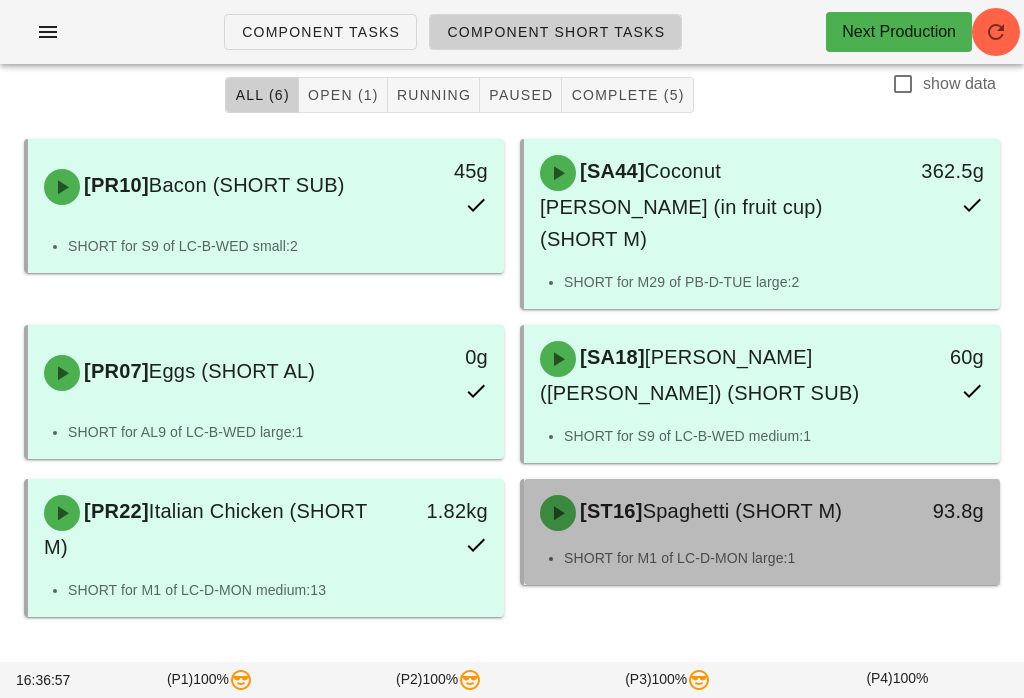 click on "Spaghetti (SHORT M)" at bounding box center (743, 511) 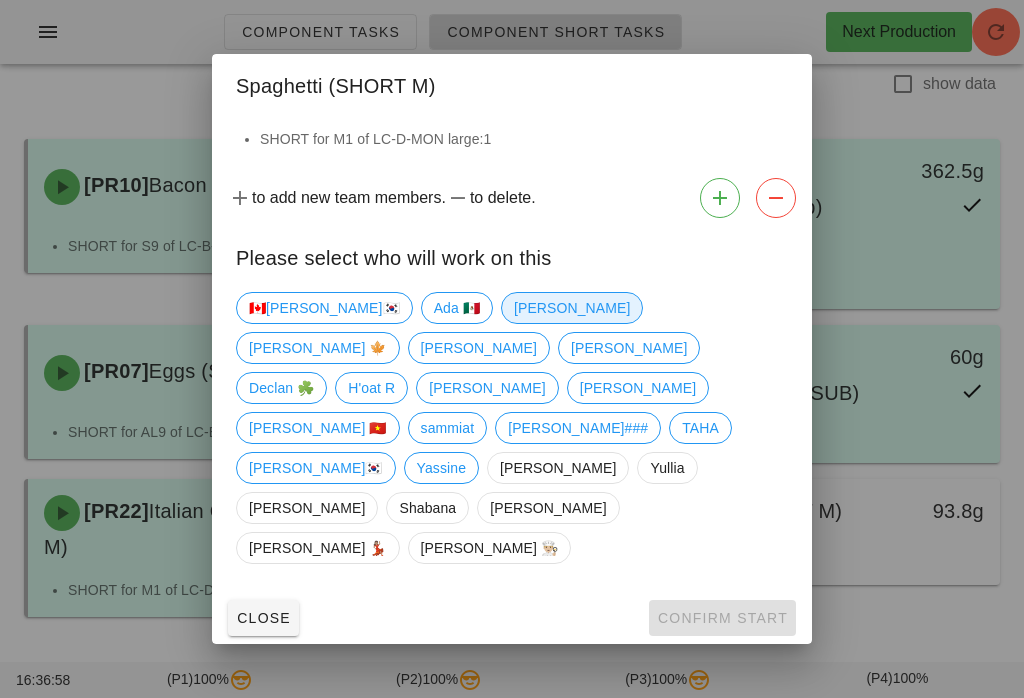 click on "Adam" at bounding box center [572, 308] 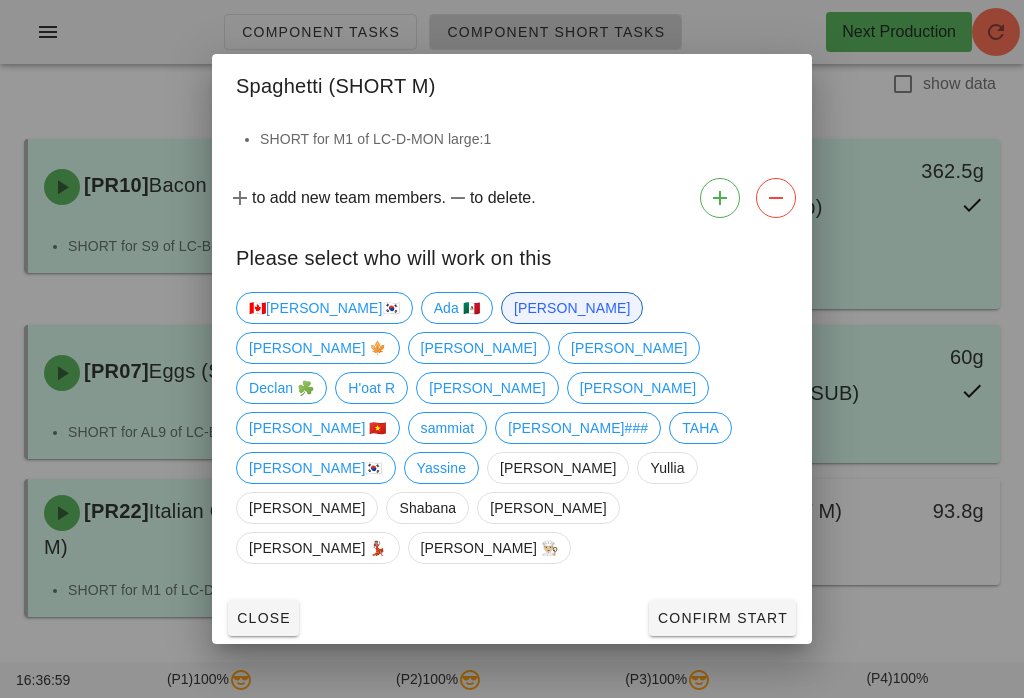 click on "Confirm Start" at bounding box center [722, 618] 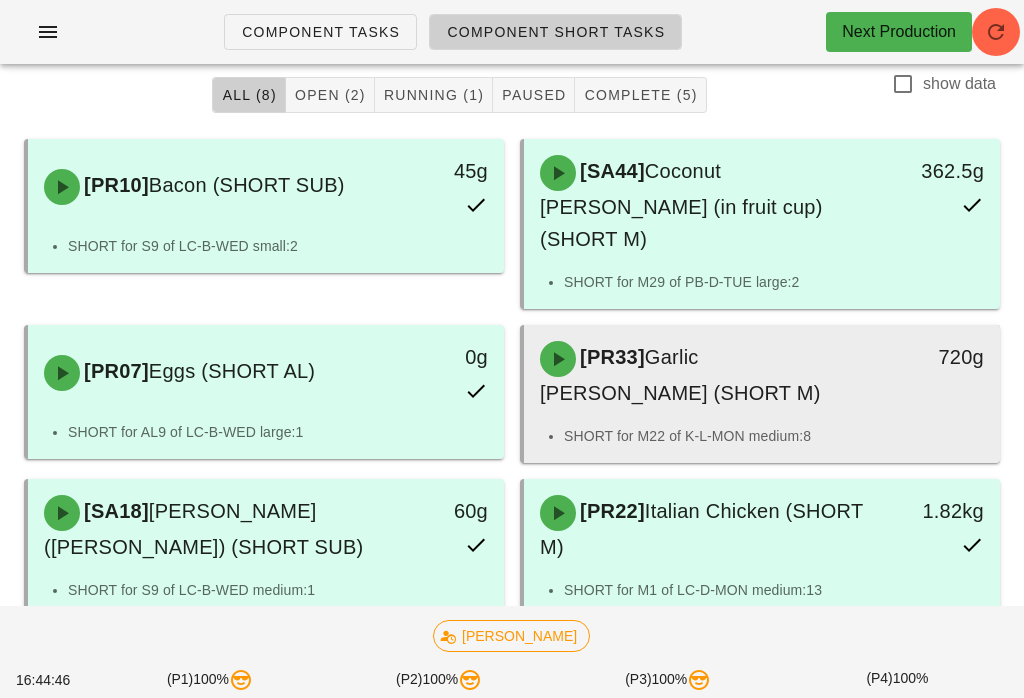 click on "[PR33]  Garlic Rosemary Pork (SHORT M)" at bounding box center (703, 375) 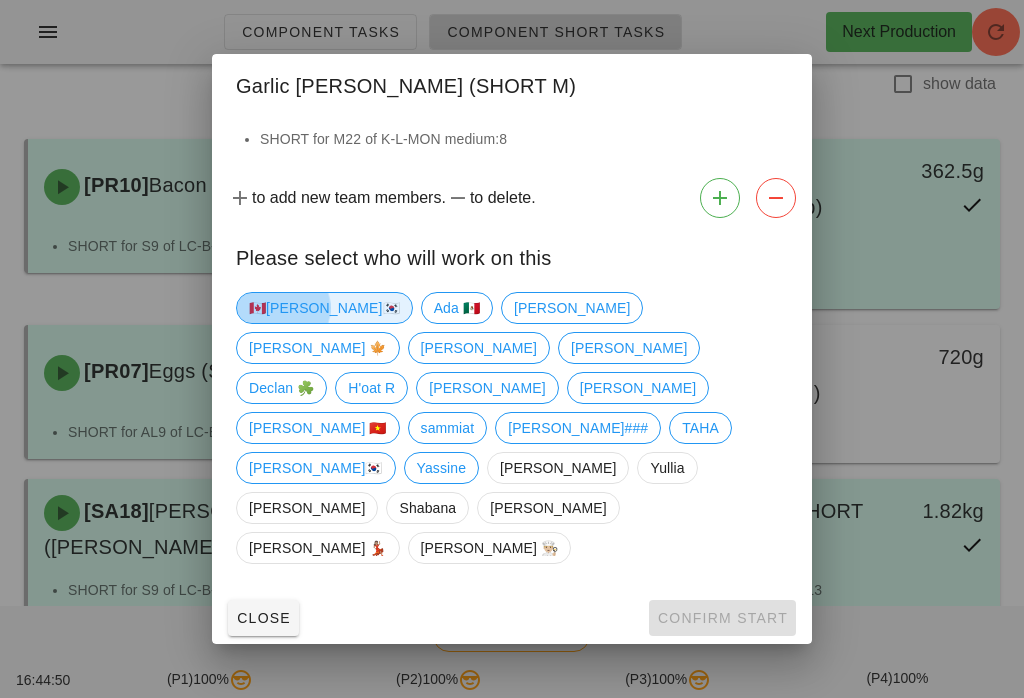 click on "🇨🇦KEN🇰🇷" at bounding box center (324, 308) 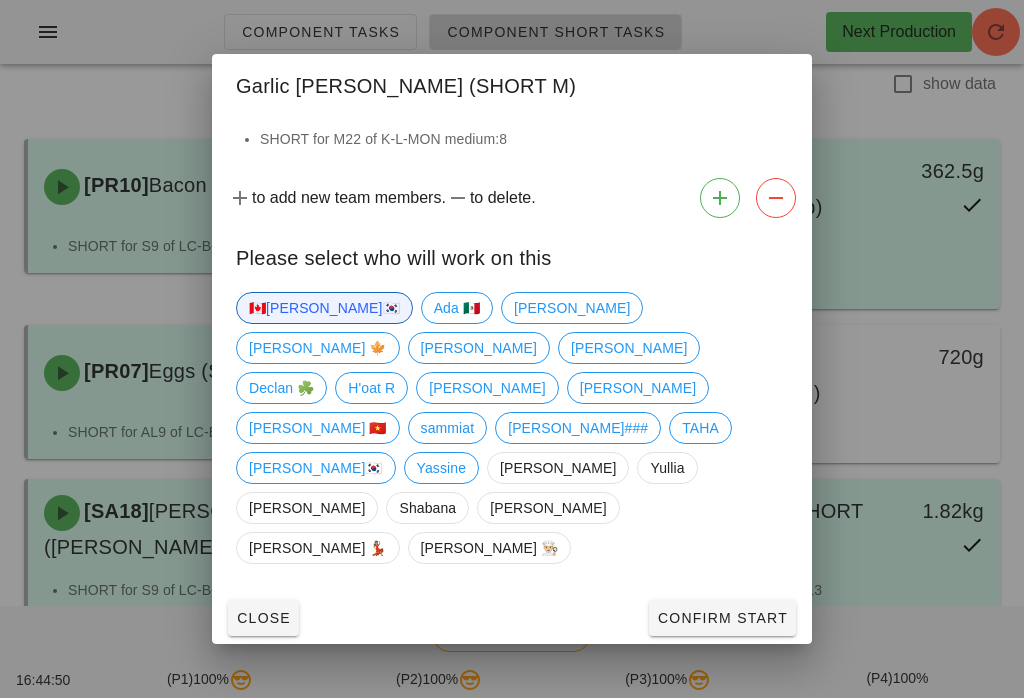 click on "Confirm Start" at bounding box center [722, 618] 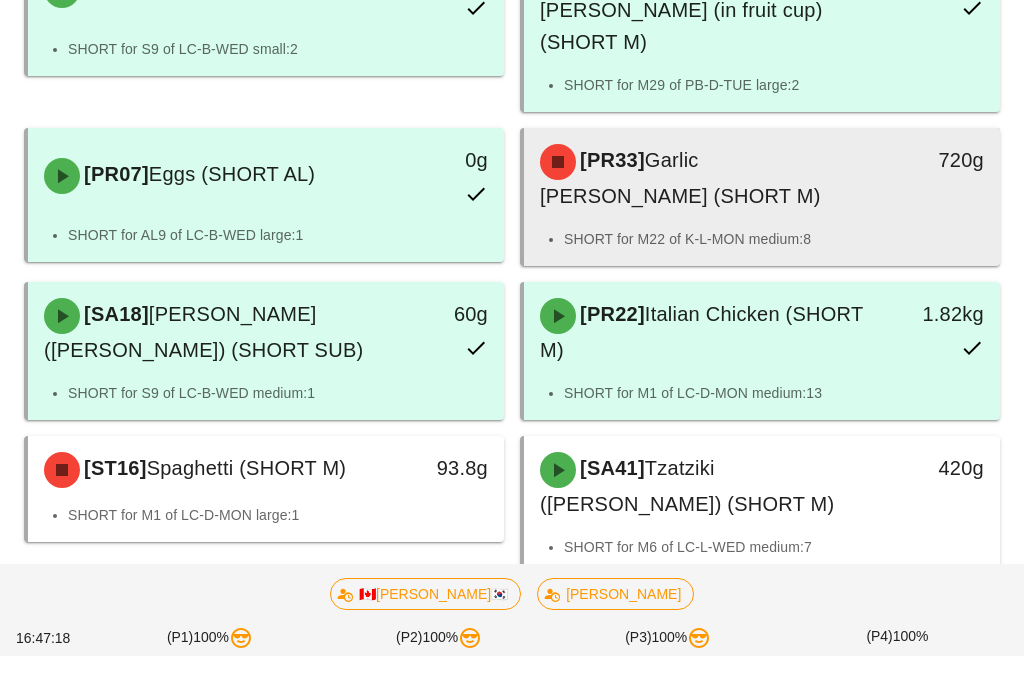 scroll, scrollTop: 267, scrollLeft: 0, axis: vertical 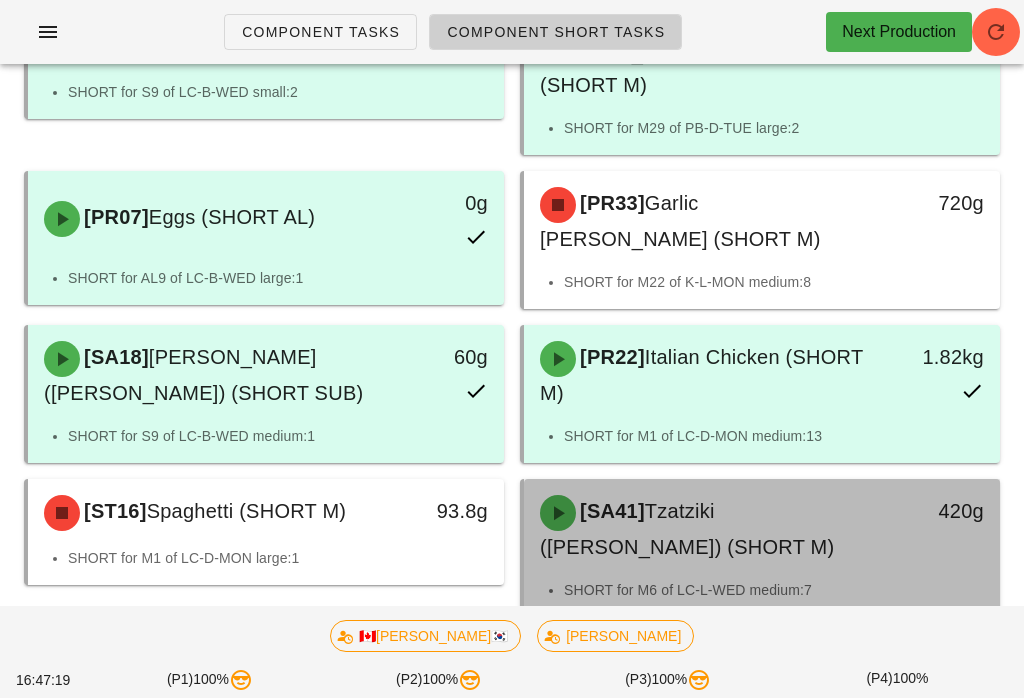 click on "[SA41]  Tzatziki (ramekin) (SHORT M)" at bounding box center (703, 529) 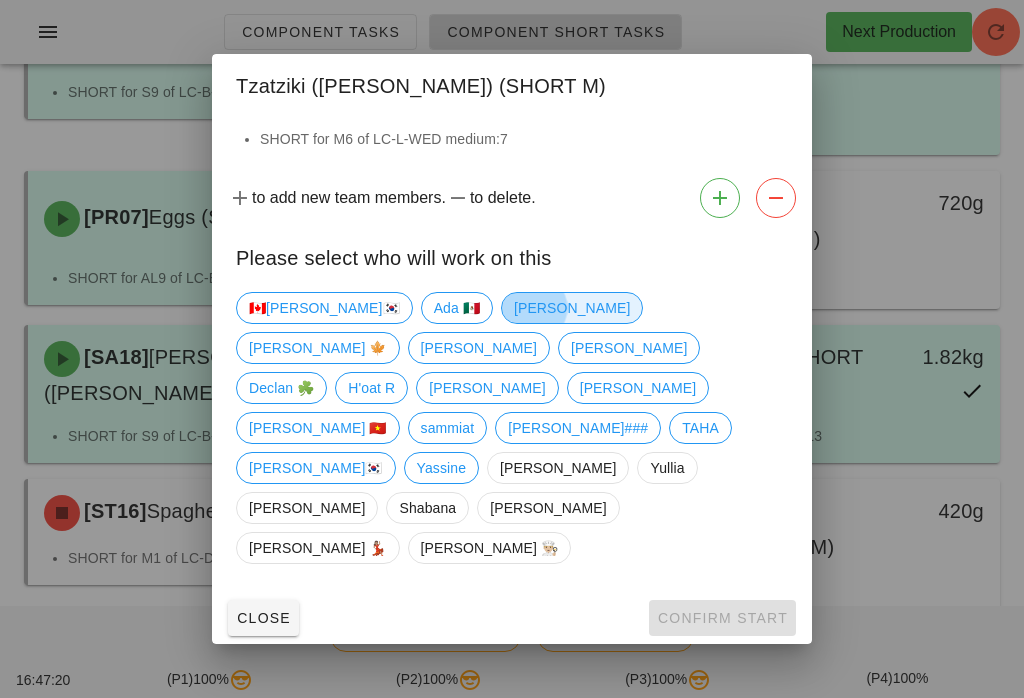 click on "Adam" at bounding box center (572, 308) 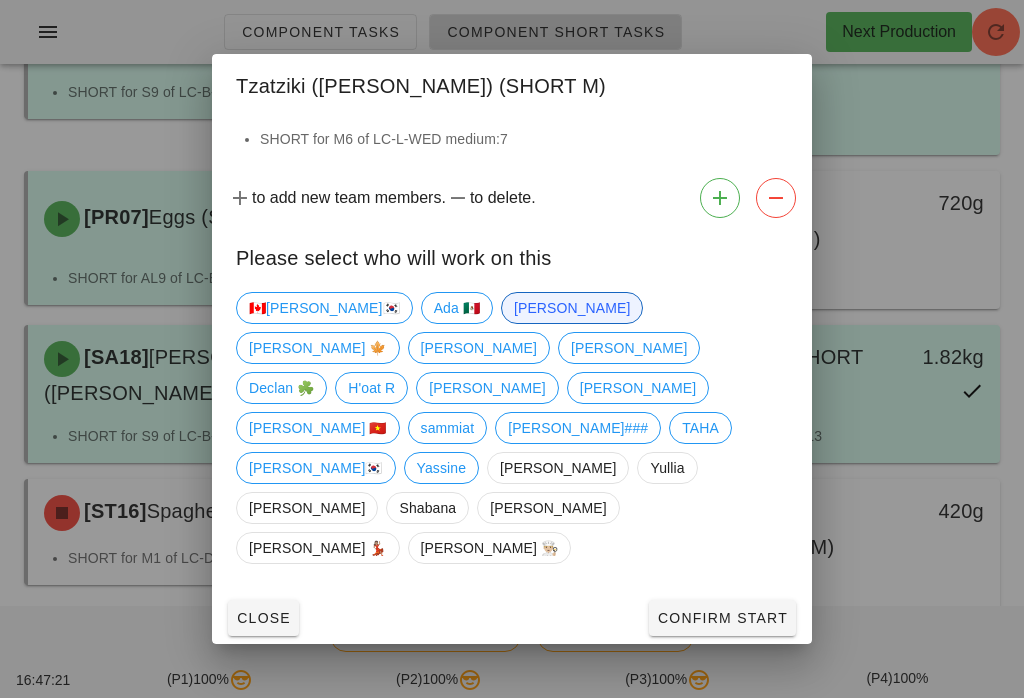 click on "Confirm Start" at bounding box center (722, 618) 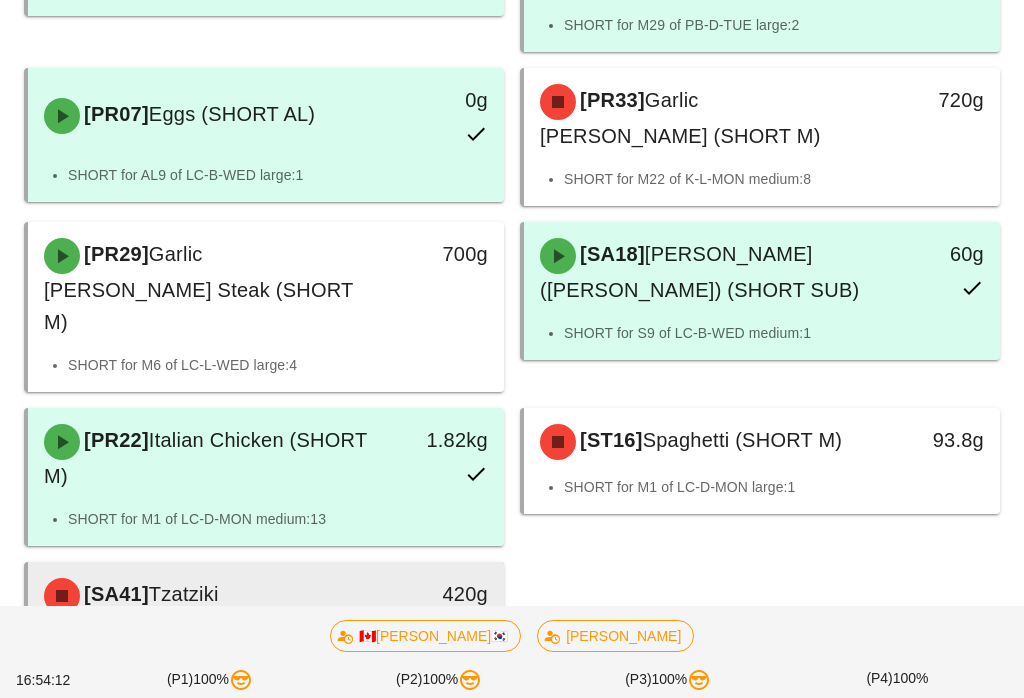 scroll, scrollTop: 368, scrollLeft: 0, axis: vertical 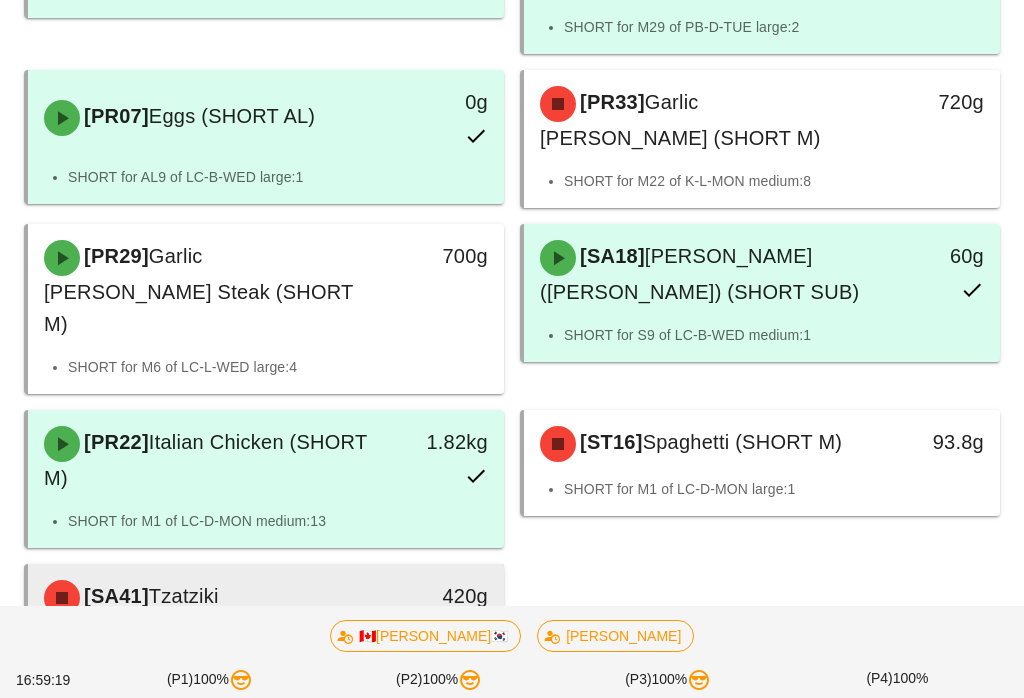 click on "[SA41]  Tzatziki (ramekin) (SHORT M)" at bounding box center (207, 614) 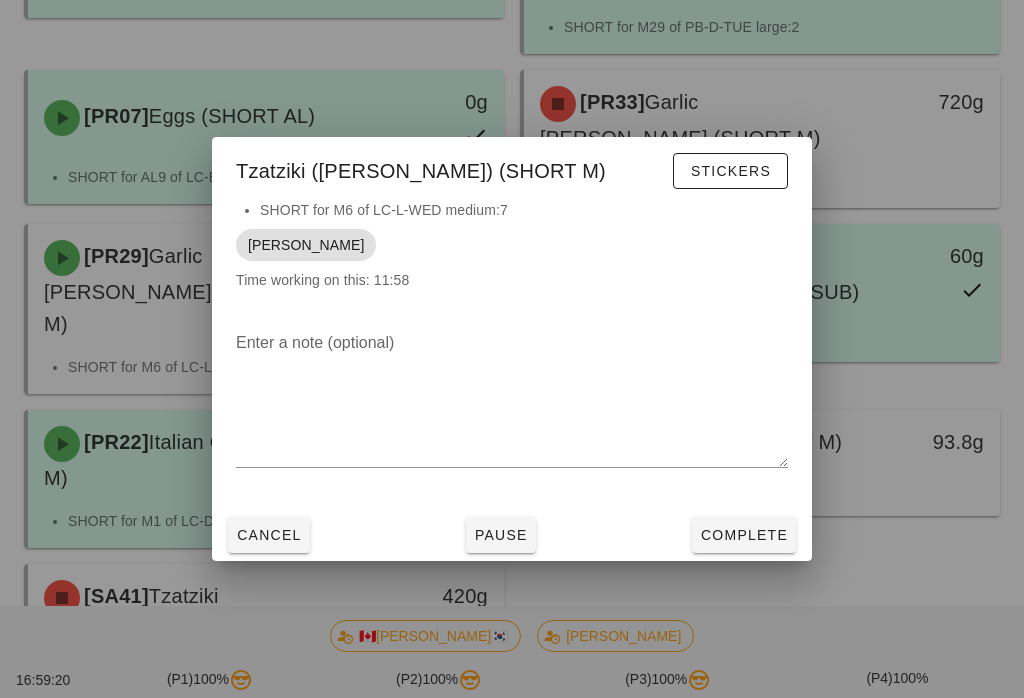 click on "Complete" at bounding box center [744, 535] 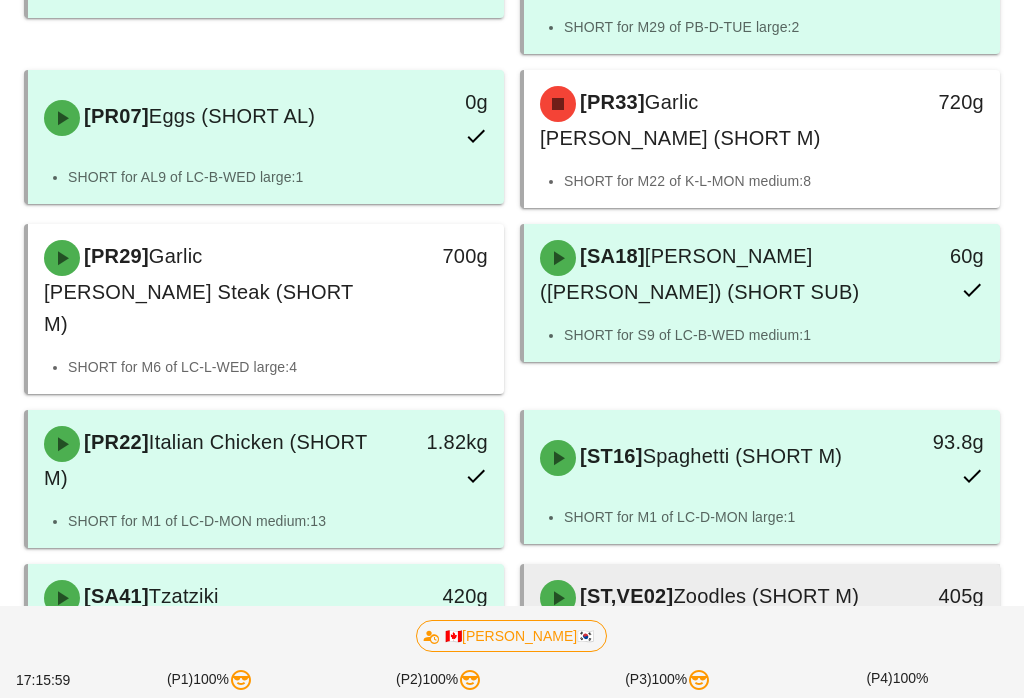 click on "[ST,VE02]  Zoodles (SHORT M)" at bounding box center (703, 598) 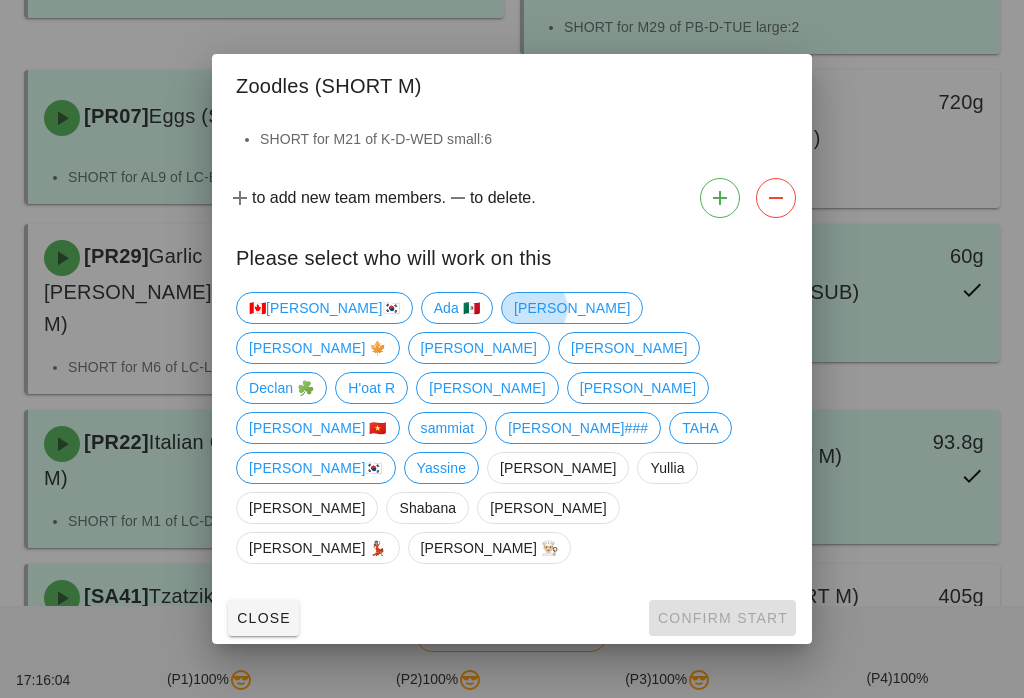 click on "Close Confirm Start" at bounding box center (512, 618) 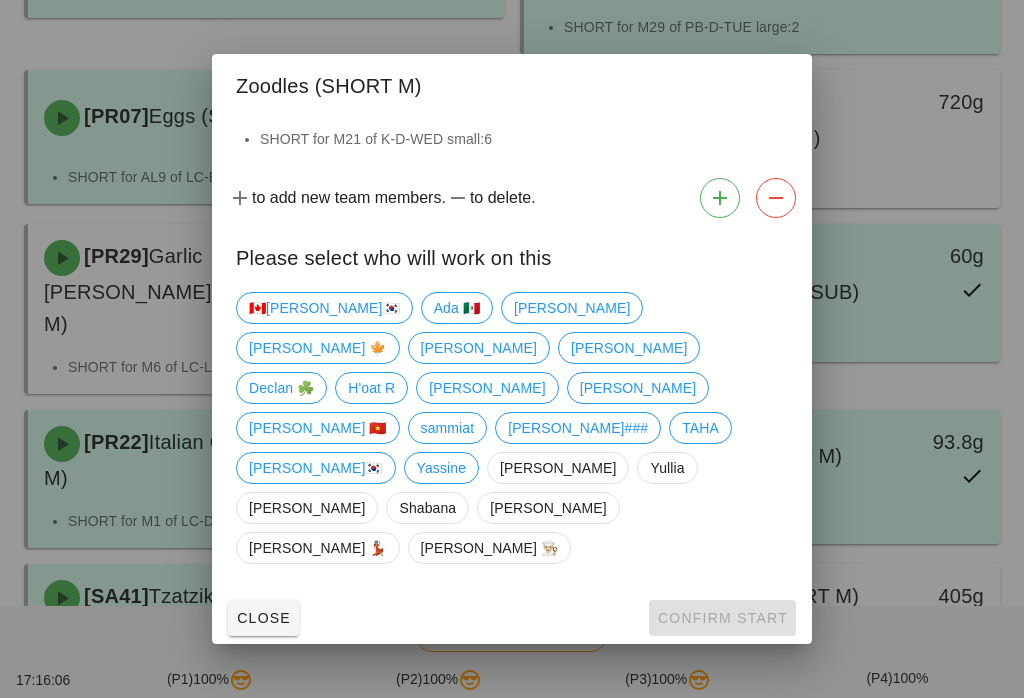 click on "Close Confirm Start" at bounding box center (512, 618) 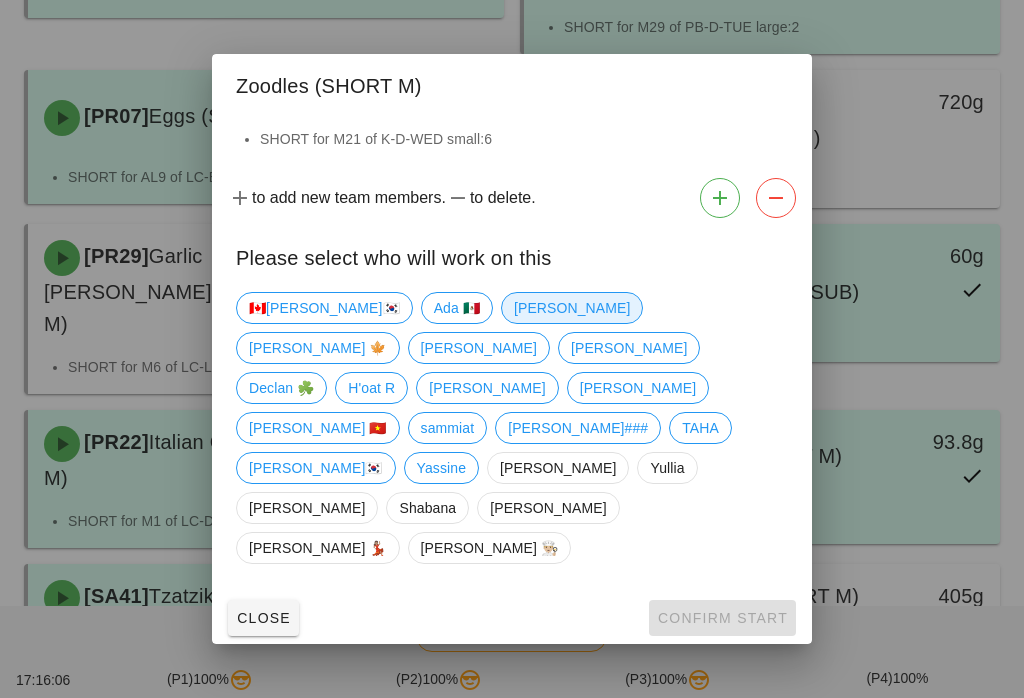 click on "Adam" at bounding box center (572, 308) 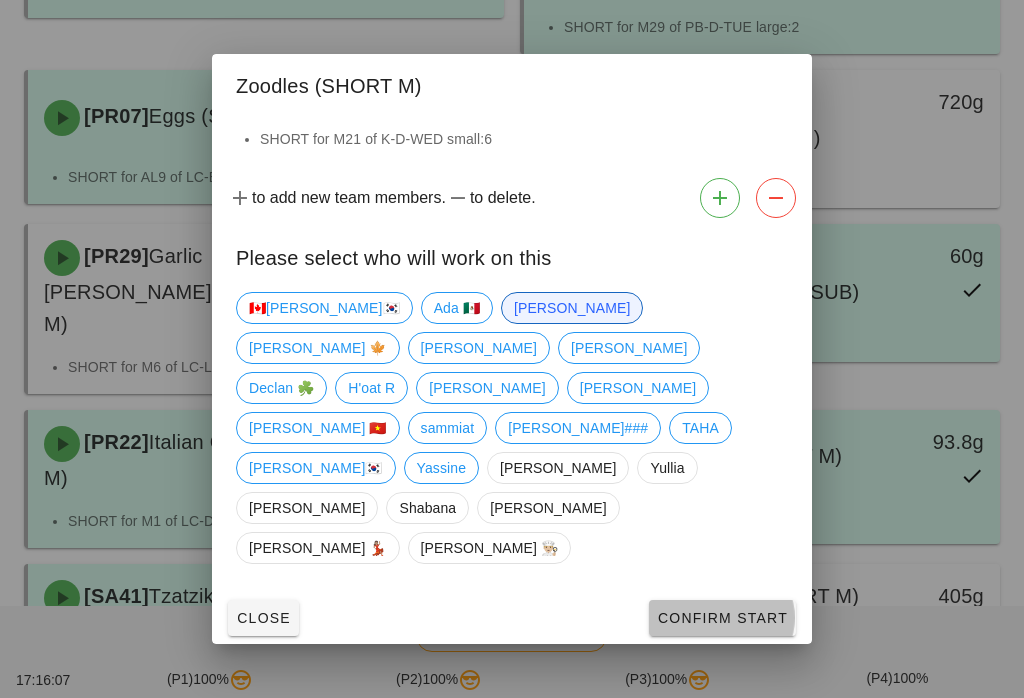 click on "Confirm Start" at bounding box center [722, 618] 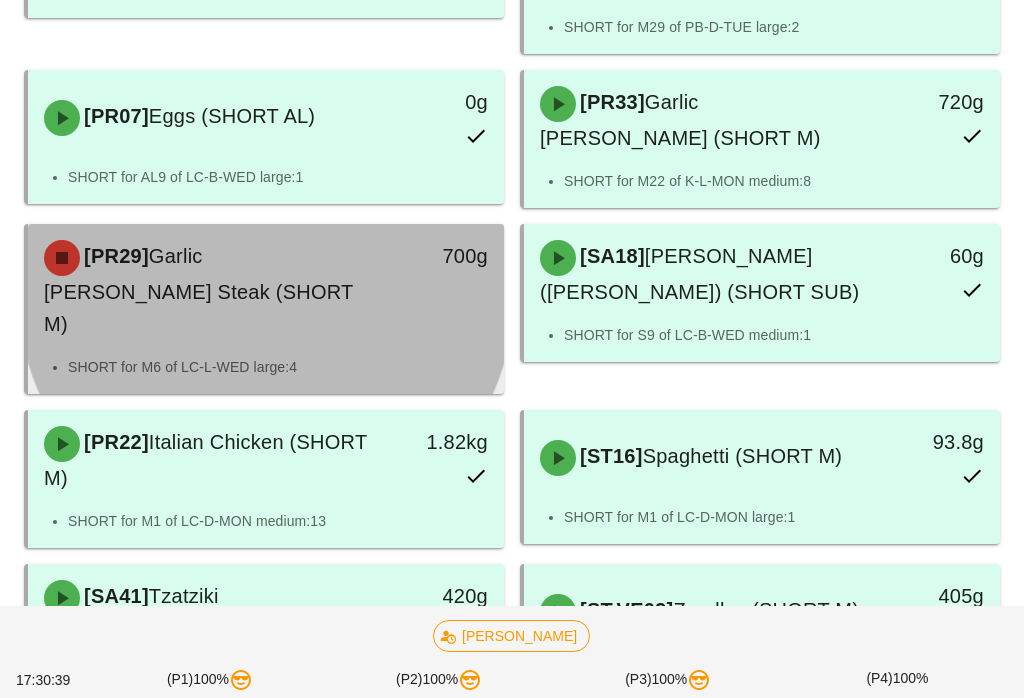 click on "700g" at bounding box center (441, 290) 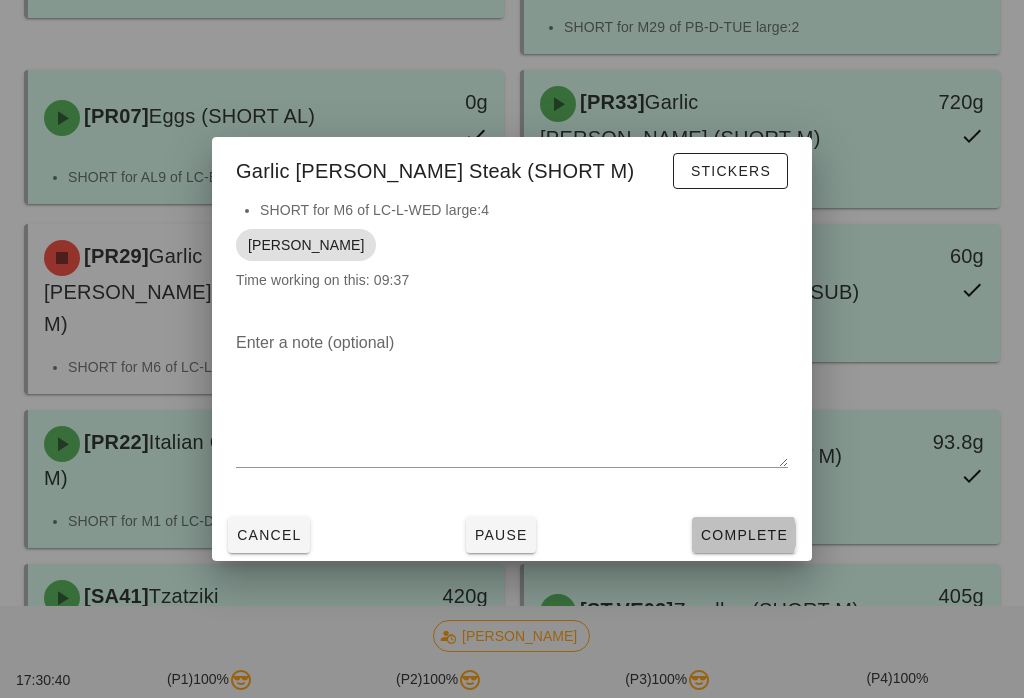 click on "Complete" at bounding box center [744, 535] 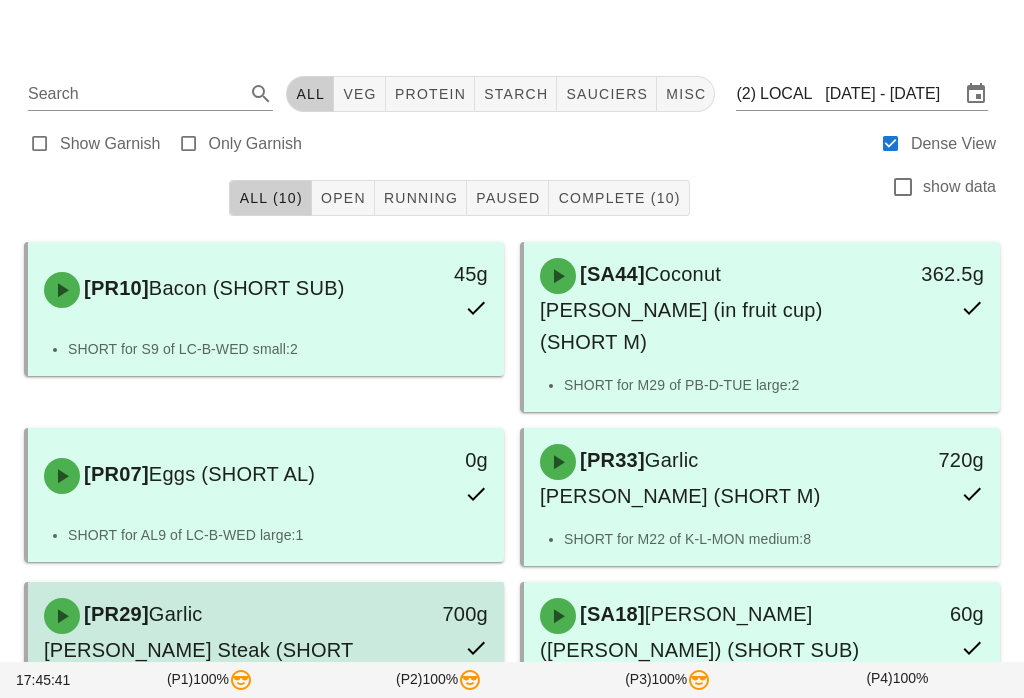 scroll, scrollTop: 0, scrollLeft: 0, axis: both 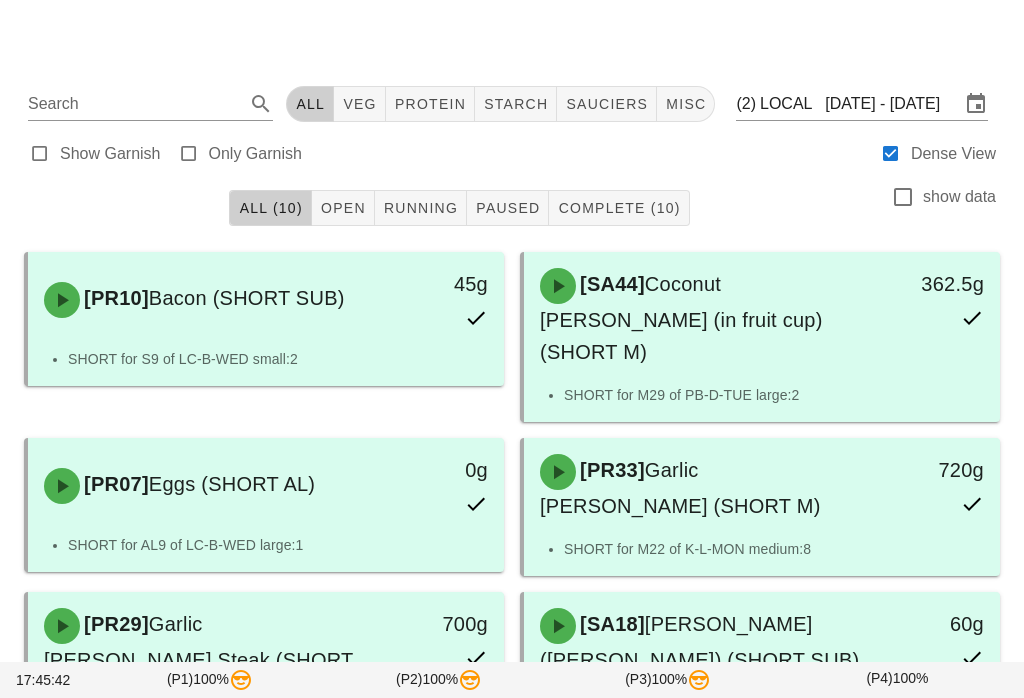click at bounding box center (512, 40) 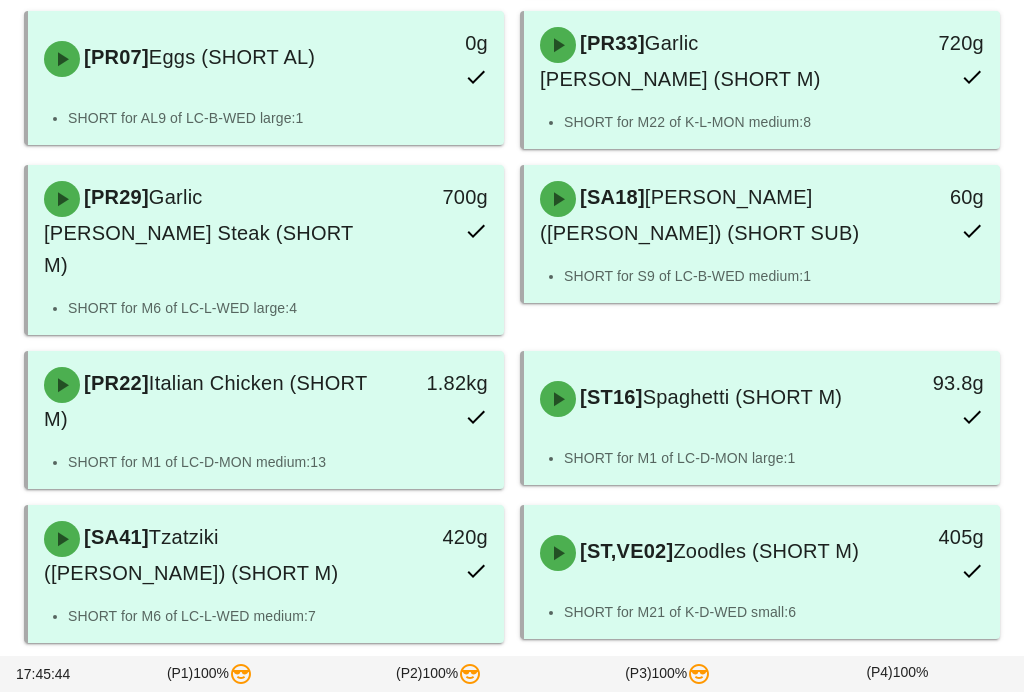 scroll, scrollTop: 0, scrollLeft: 0, axis: both 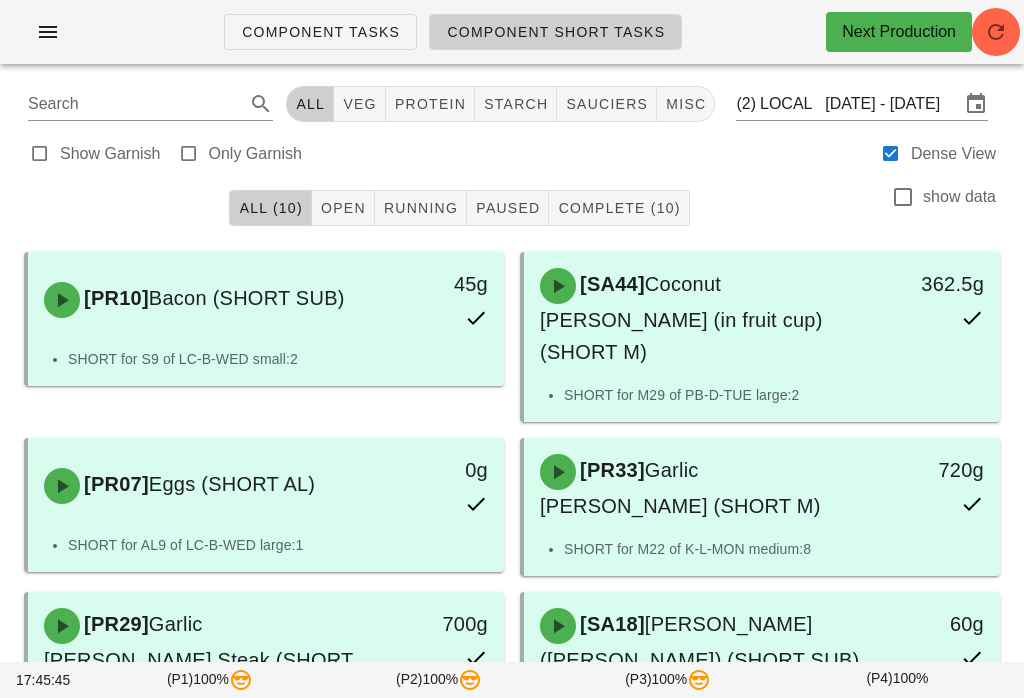click at bounding box center (996, 32) 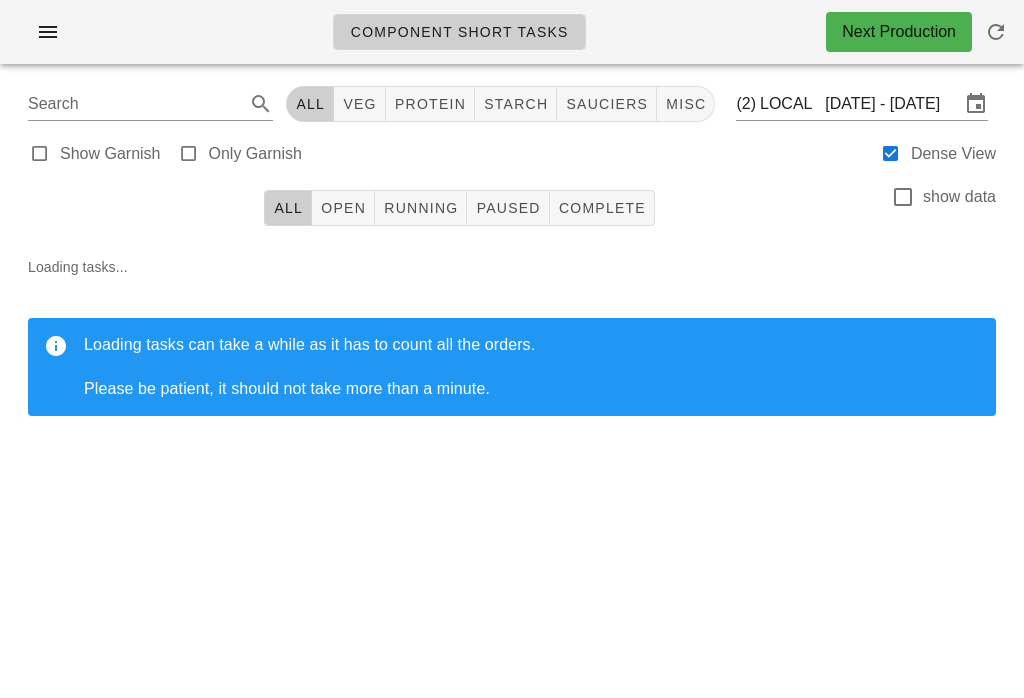 scroll, scrollTop: 0, scrollLeft: 0, axis: both 